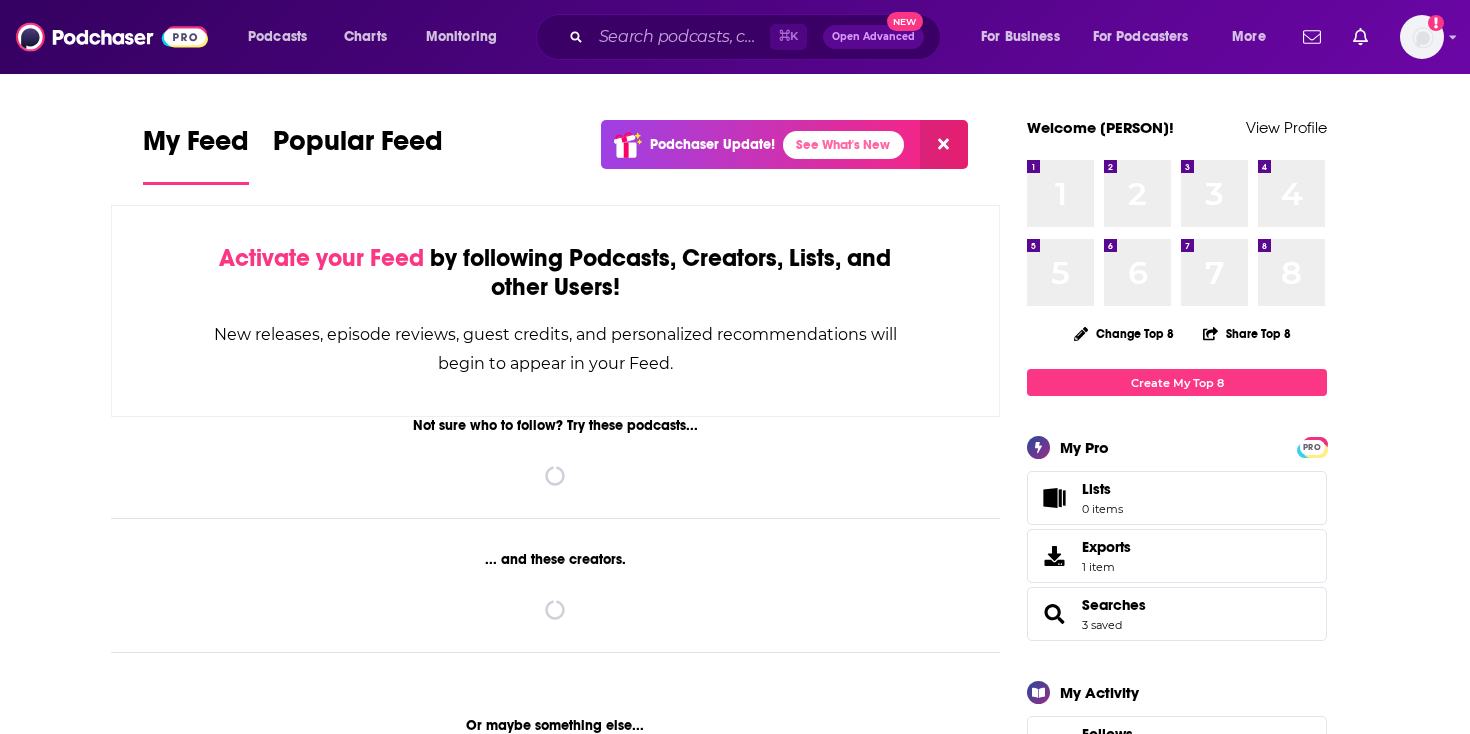 scroll, scrollTop: 0, scrollLeft: 0, axis: both 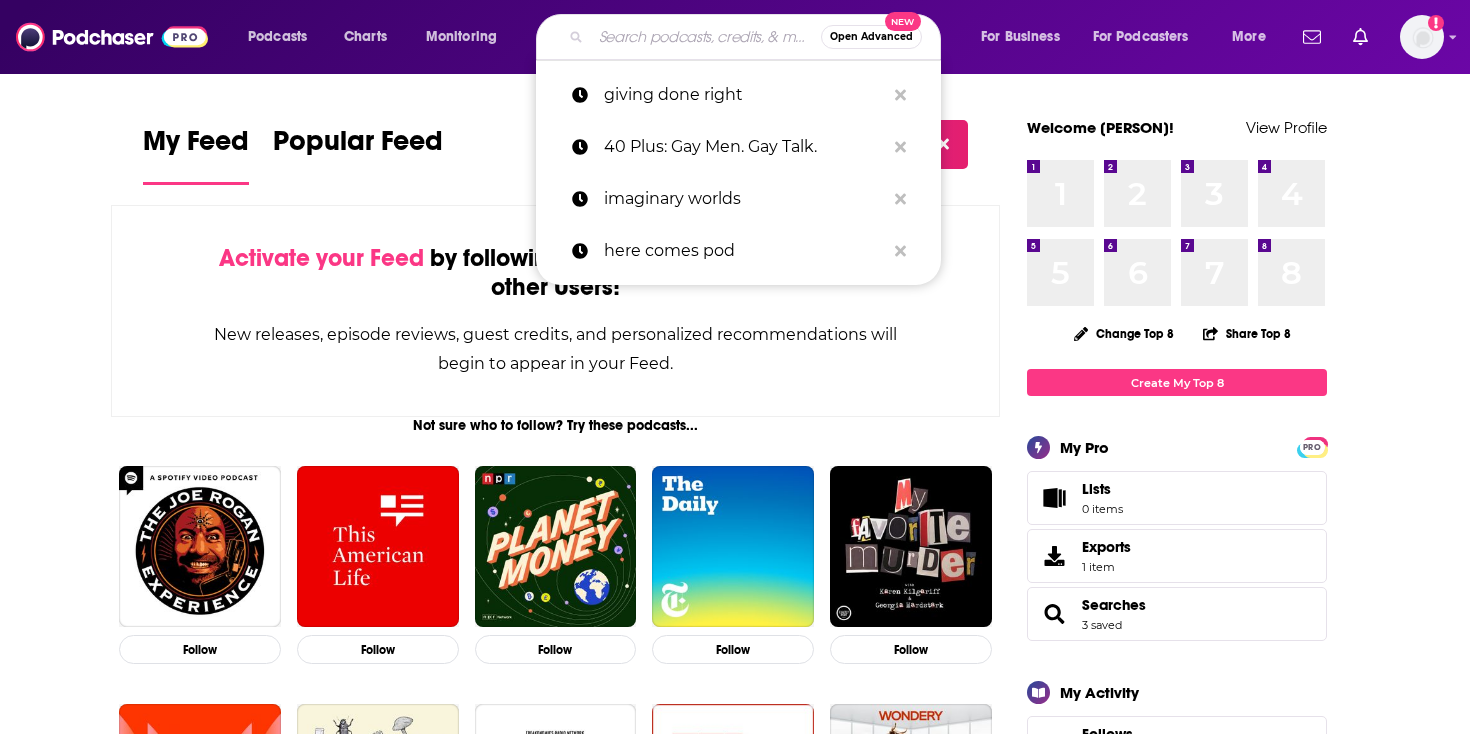 click at bounding box center [706, 37] 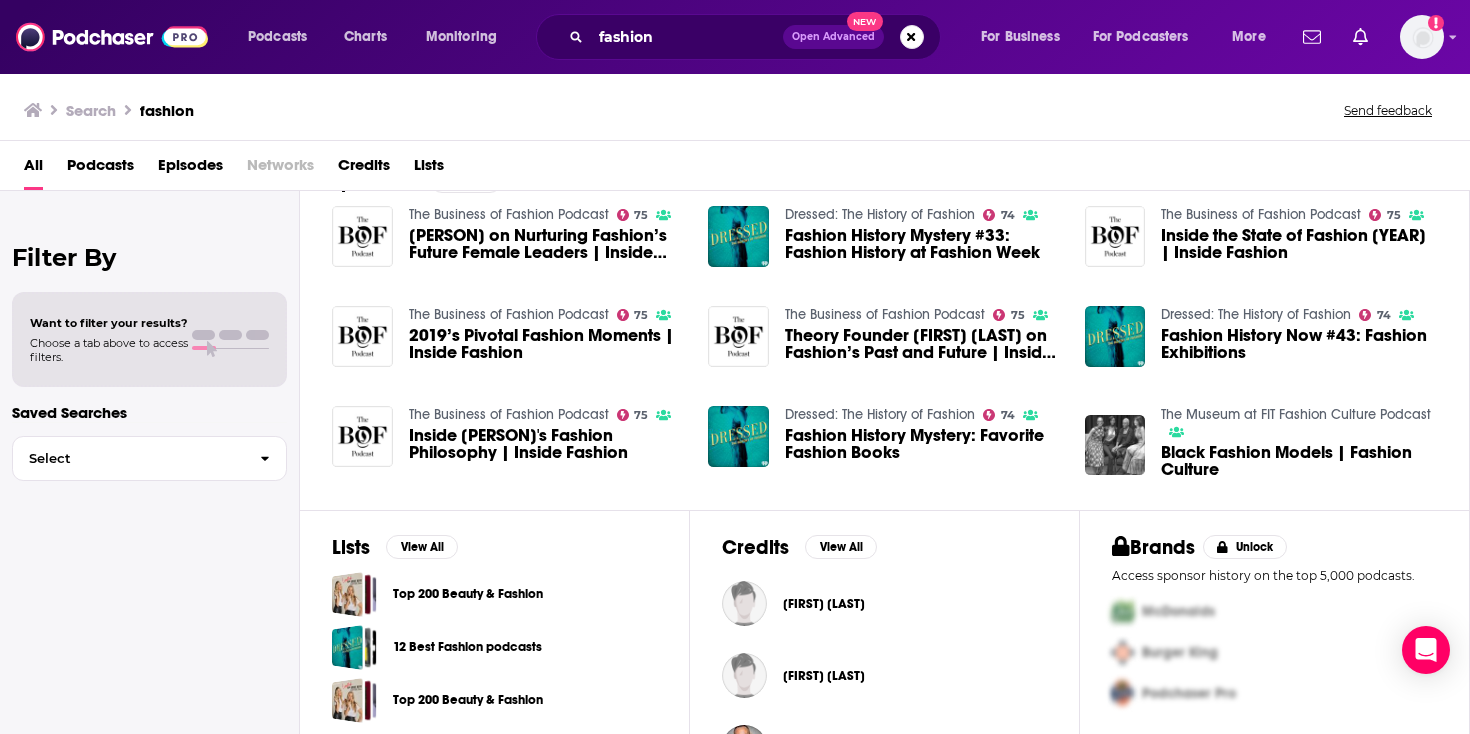 scroll, scrollTop: 395, scrollLeft: 0, axis: vertical 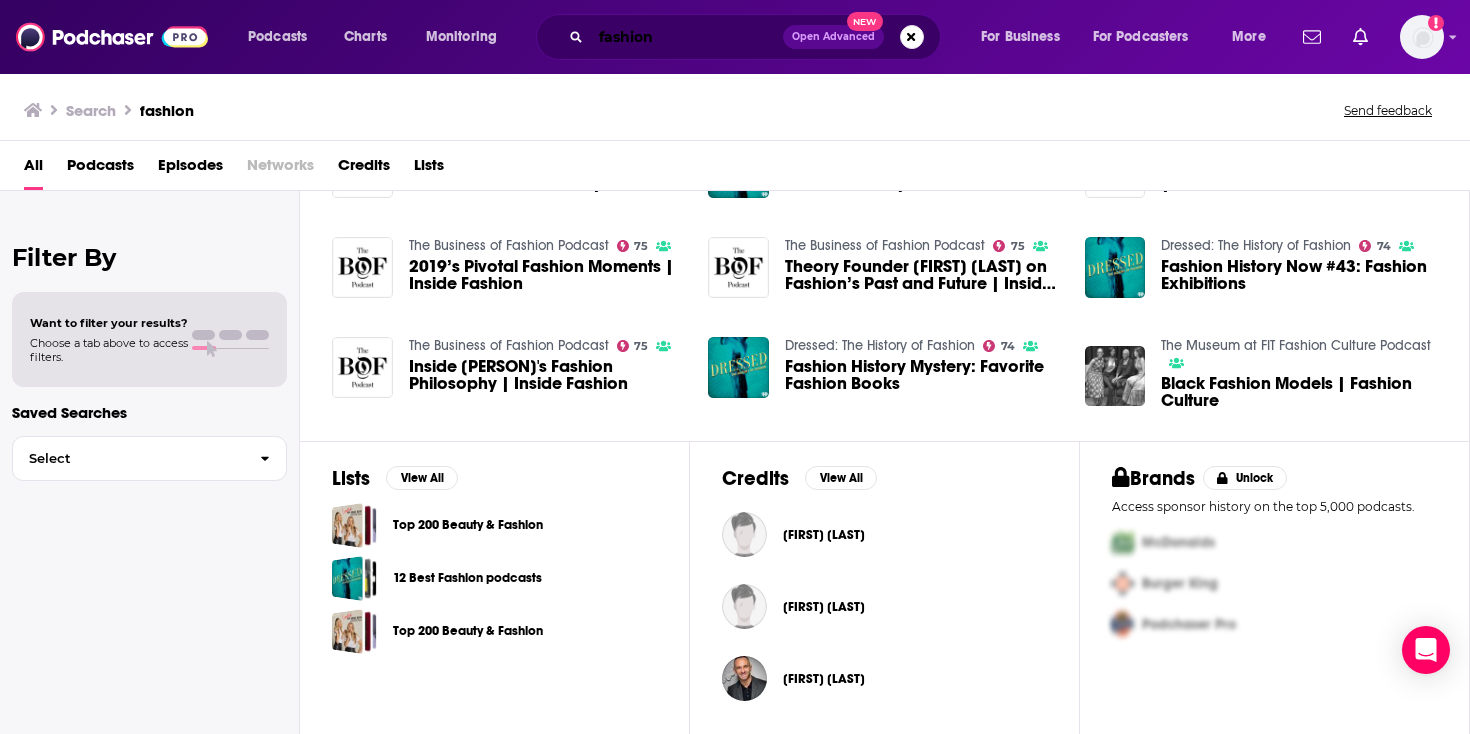 click on "fashion" at bounding box center [687, 37] 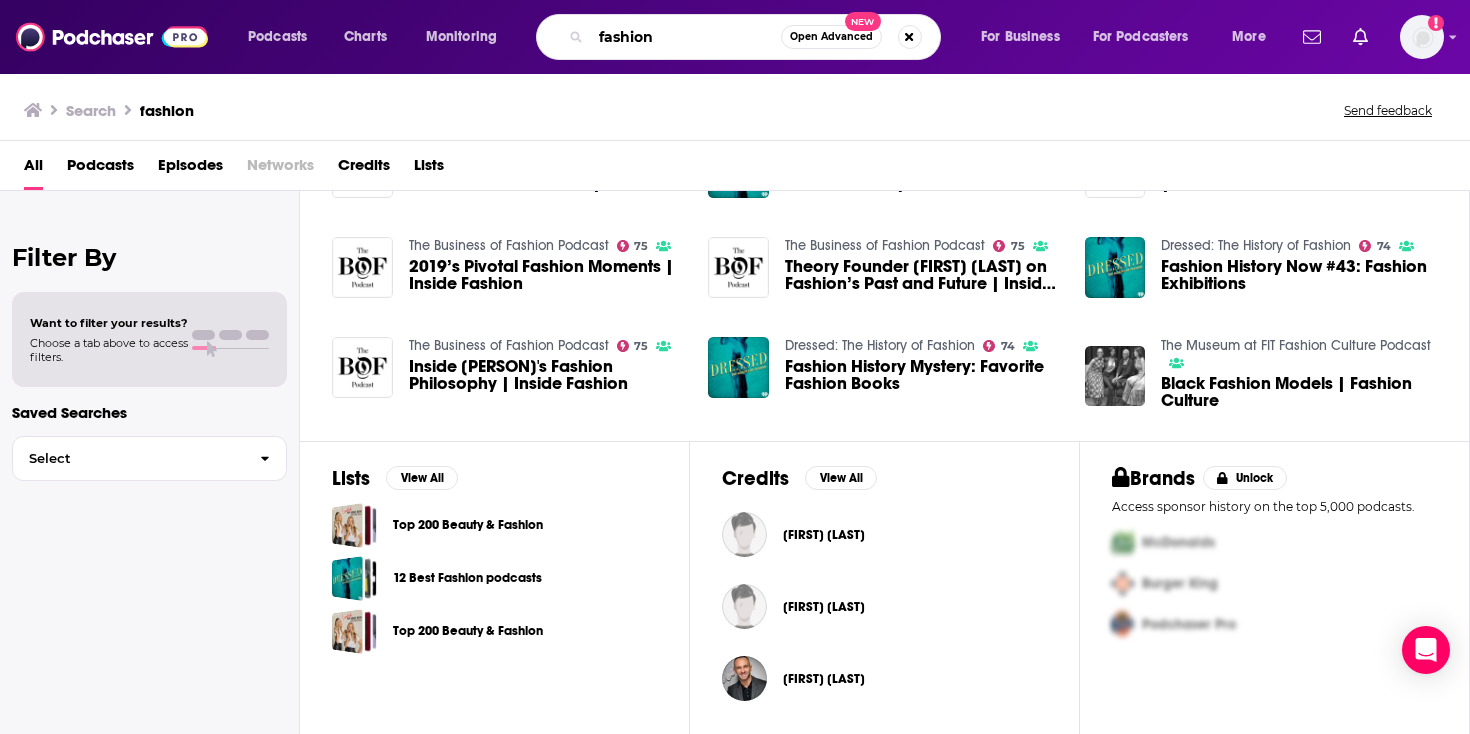 click on "fashion" at bounding box center (686, 37) 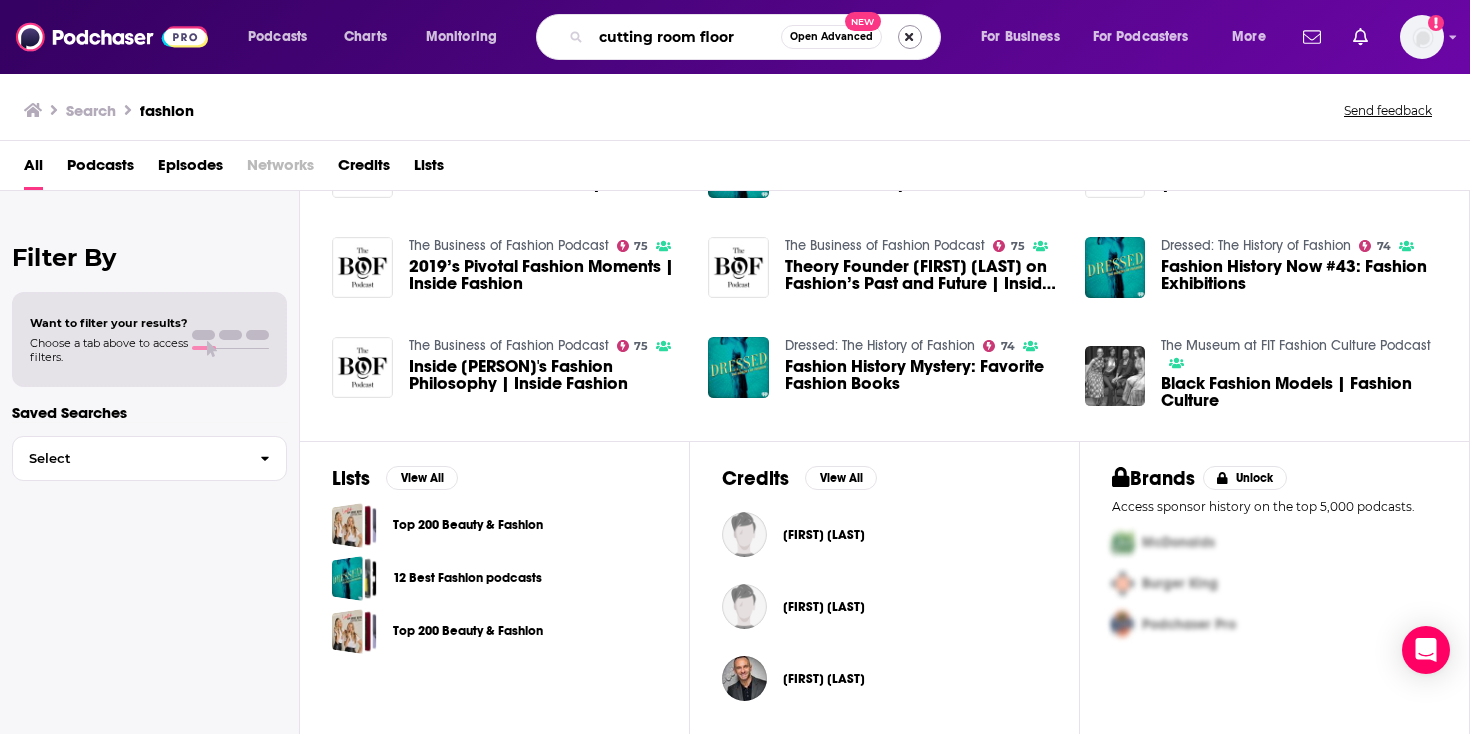type on "cutting room floor" 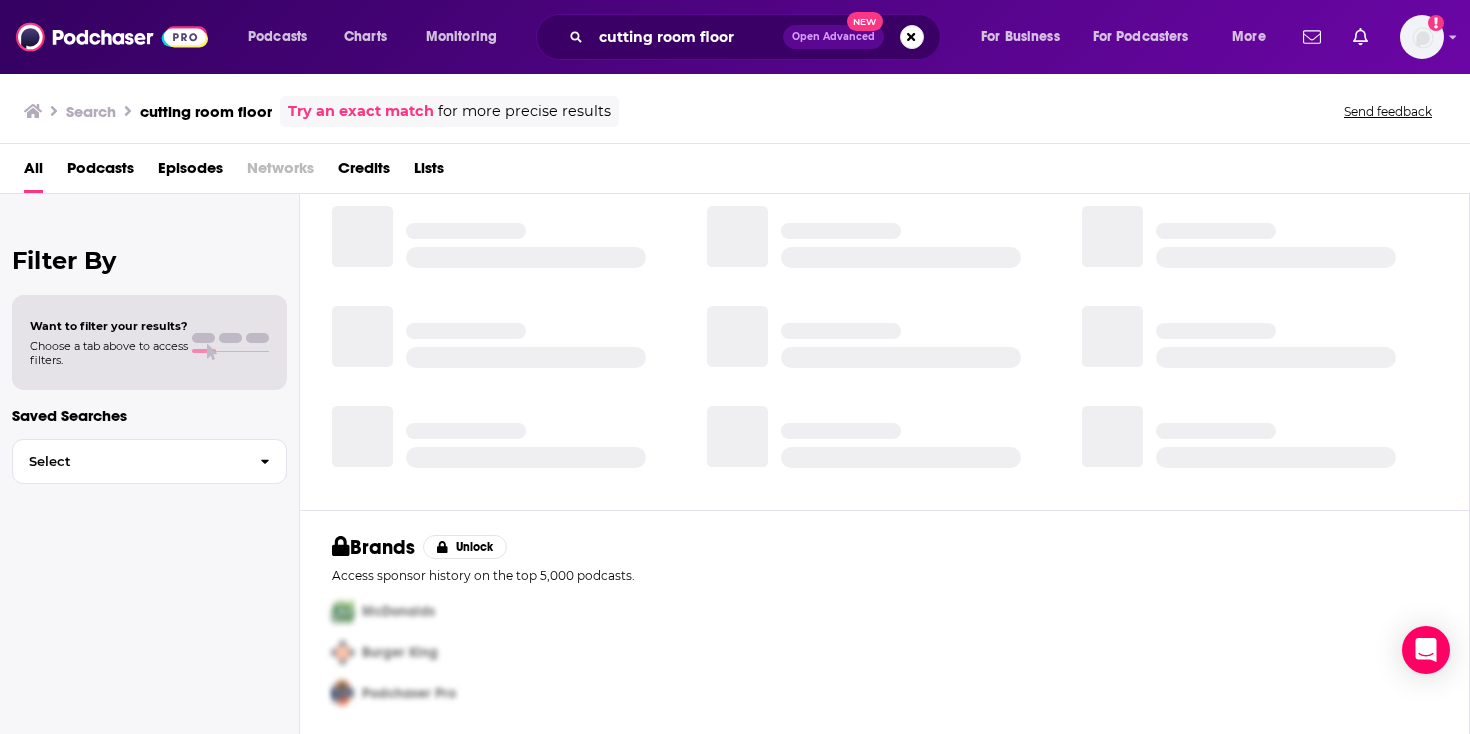 scroll, scrollTop: 329, scrollLeft: 0, axis: vertical 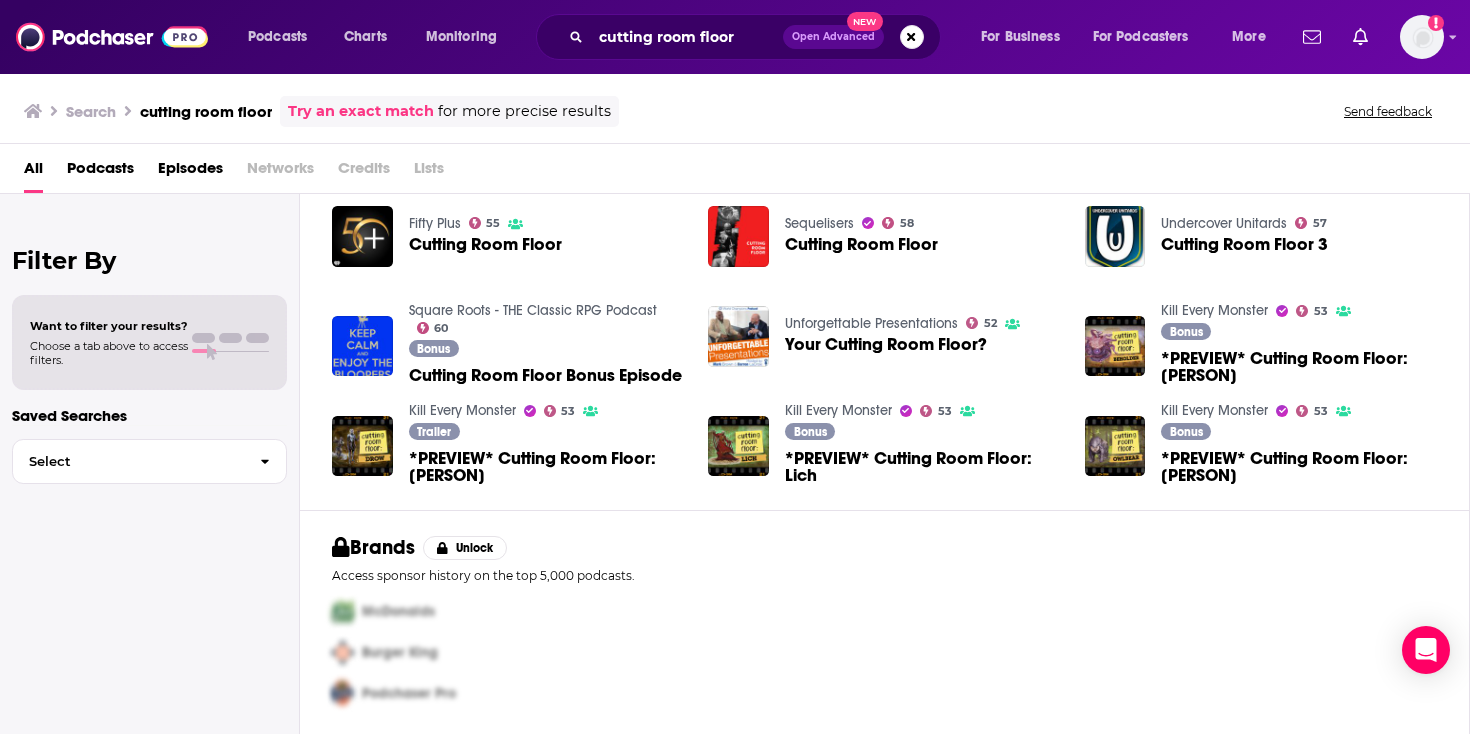 click on "Cutting Room Floor" at bounding box center [485, 244] 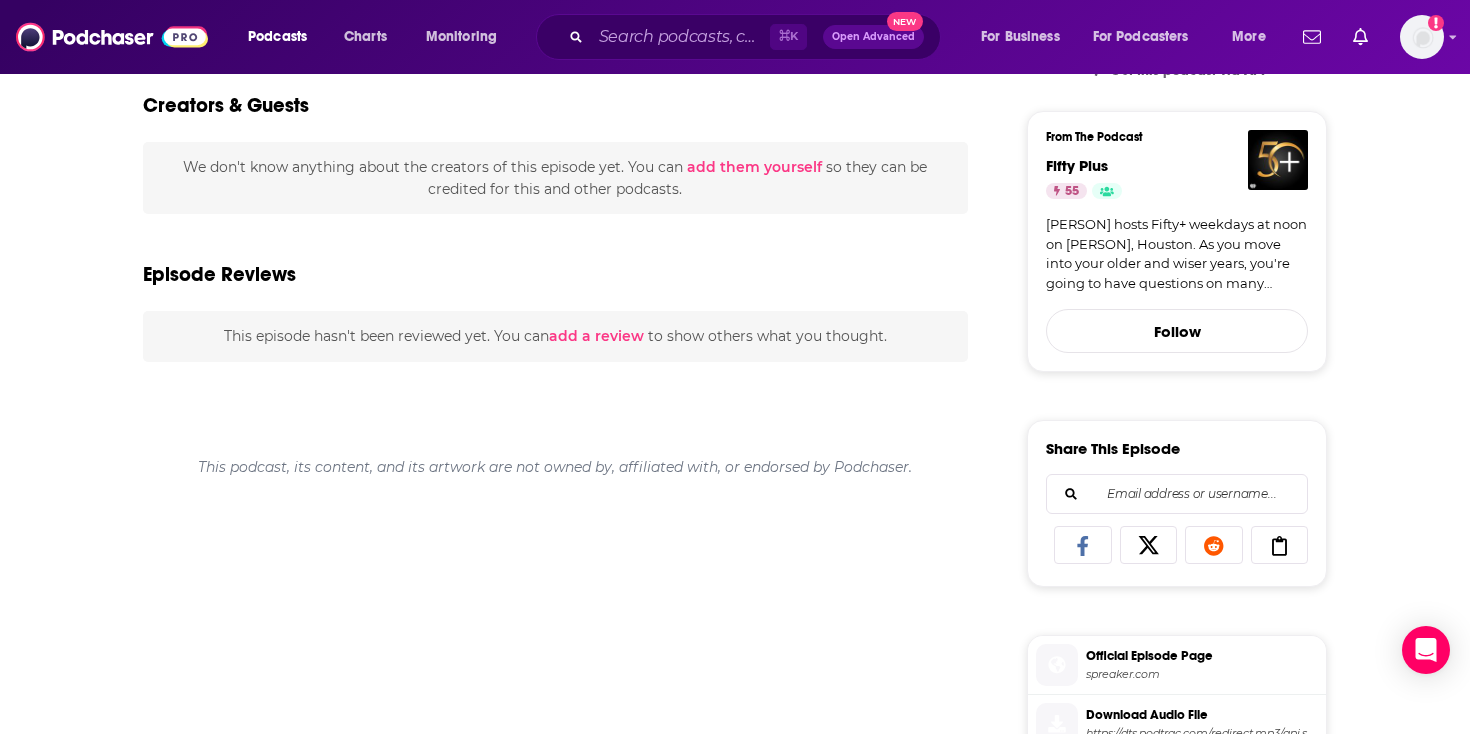 scroll, scrollTop: 0, scrollLeft: 0, axis: both 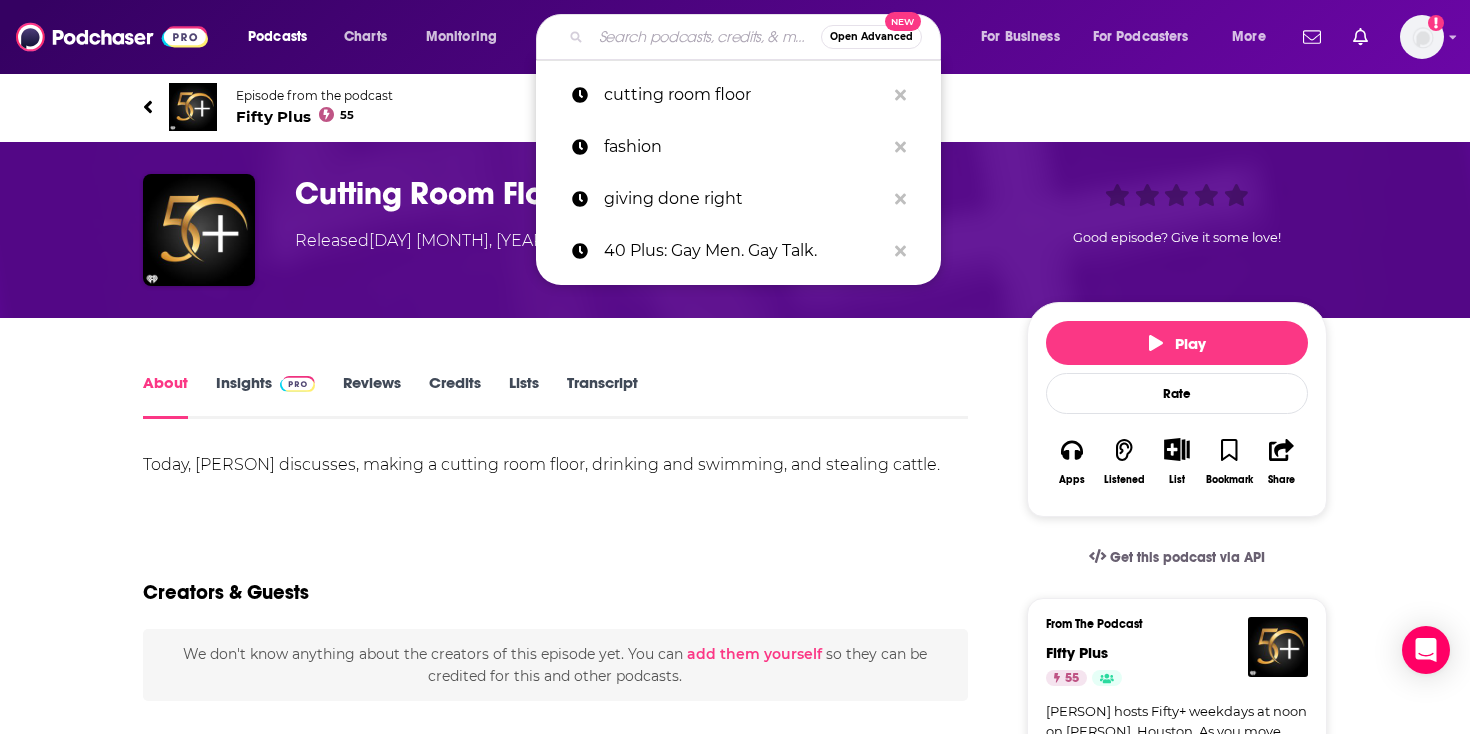 click at bounding box center [706, 37] 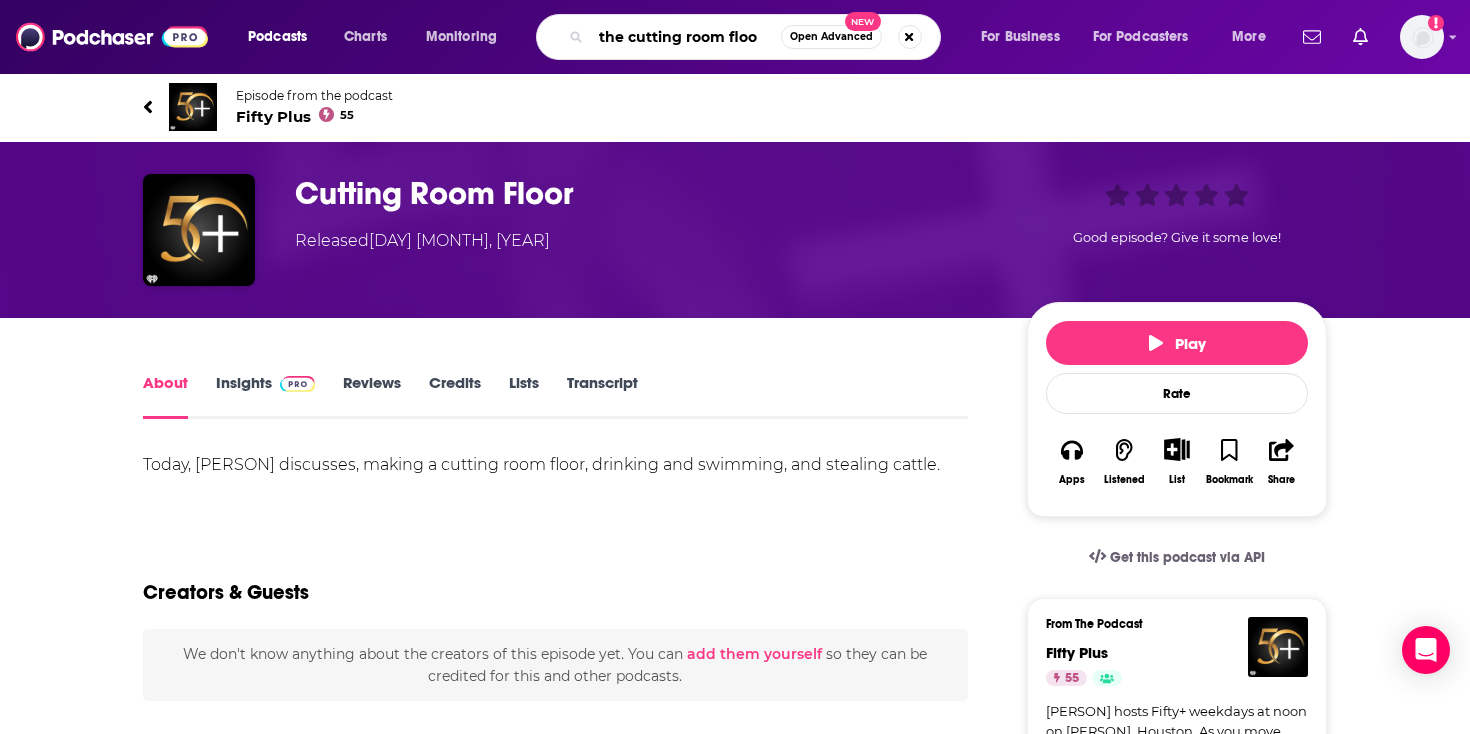 type on "the cutting room floor" 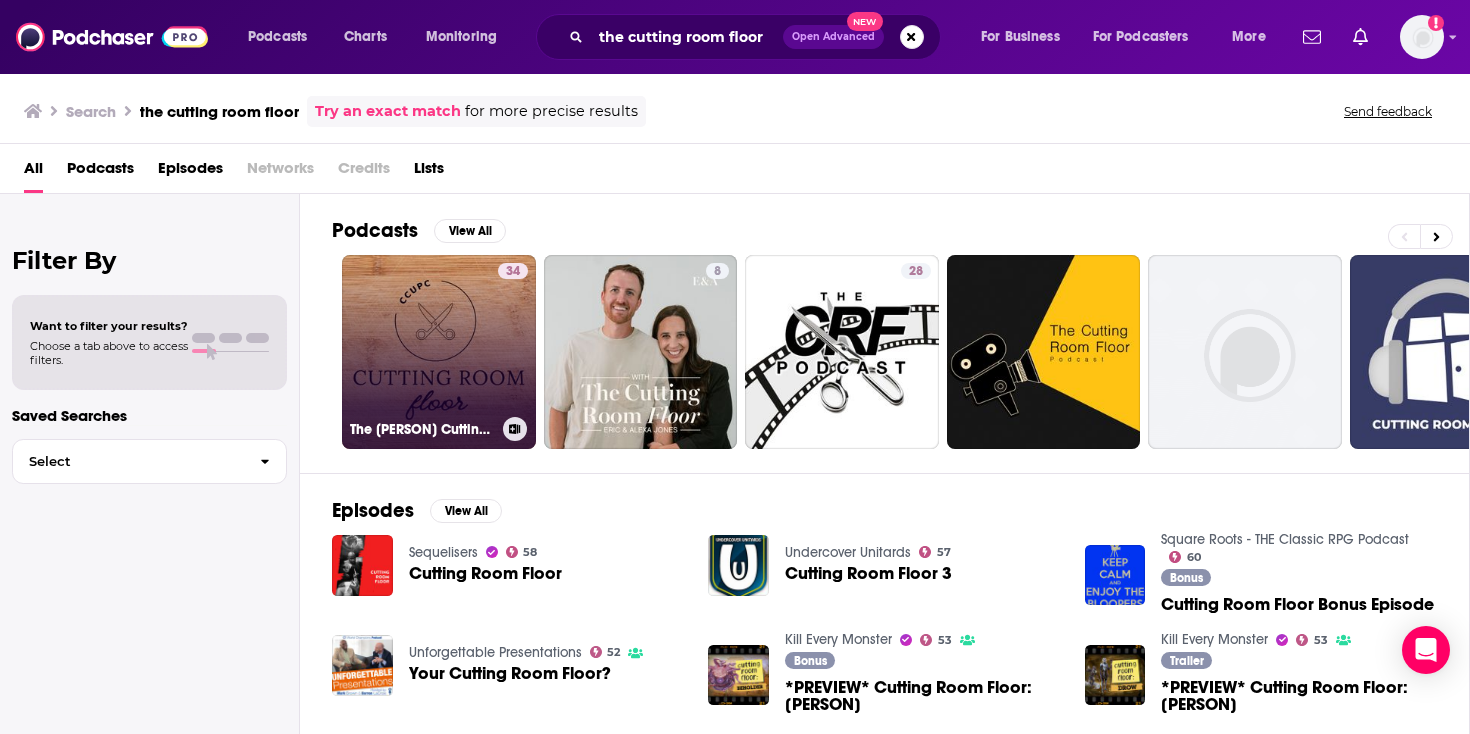 click on "34 The CCUPC Cutting Room Floor" at bounding box center (439, 352) 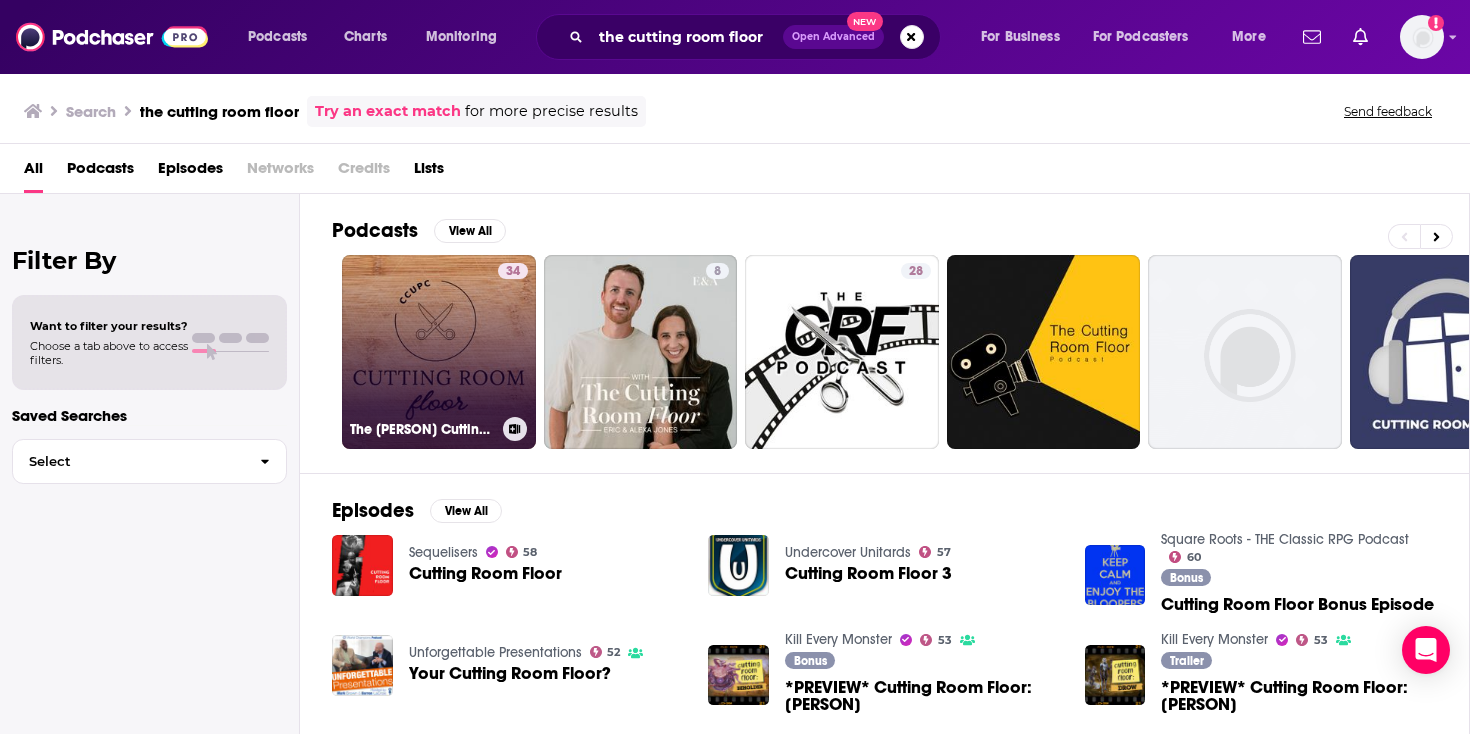 scroll, scrollTop: 0, scrollLeft: 0, axis: both 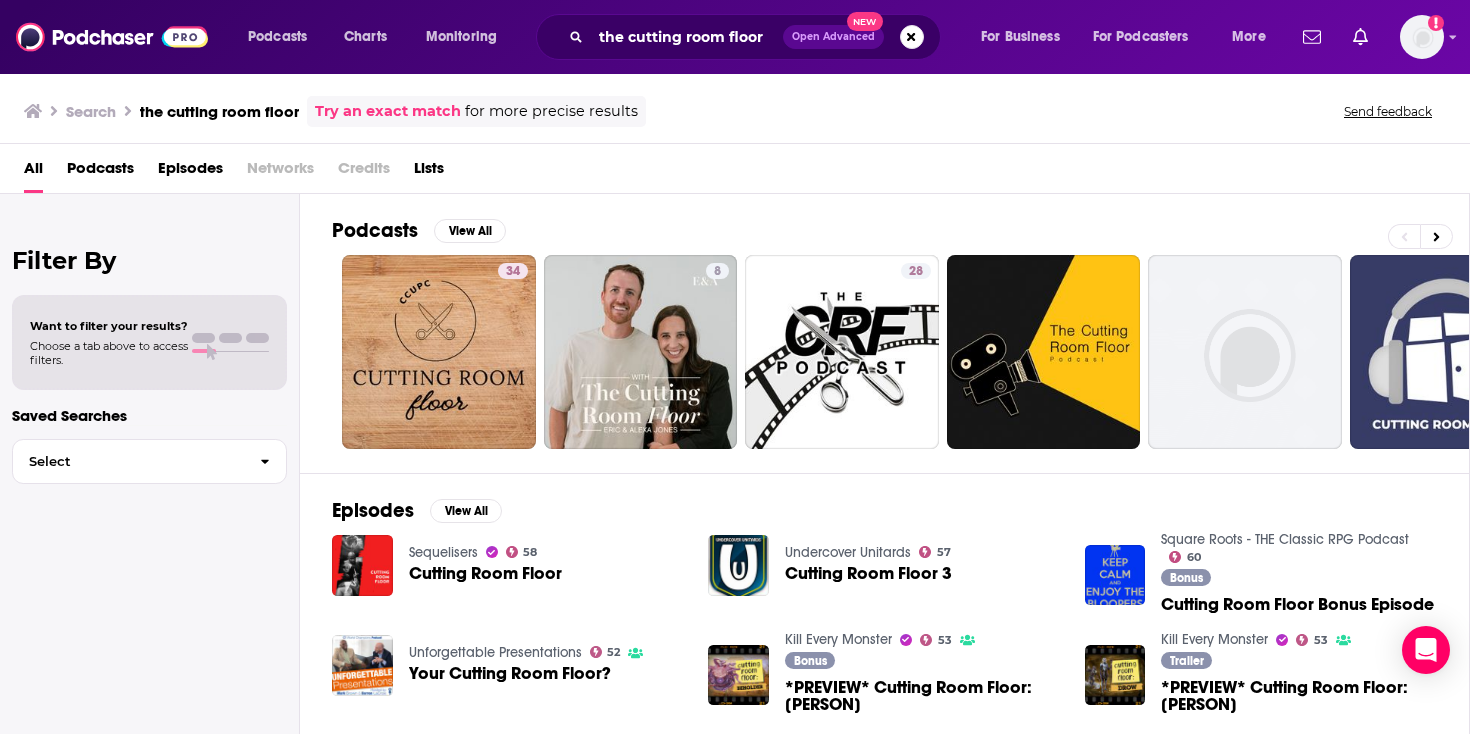 click on "All Podcasts Episodes Networks Credits Lists" at bounding box center [739, 172] 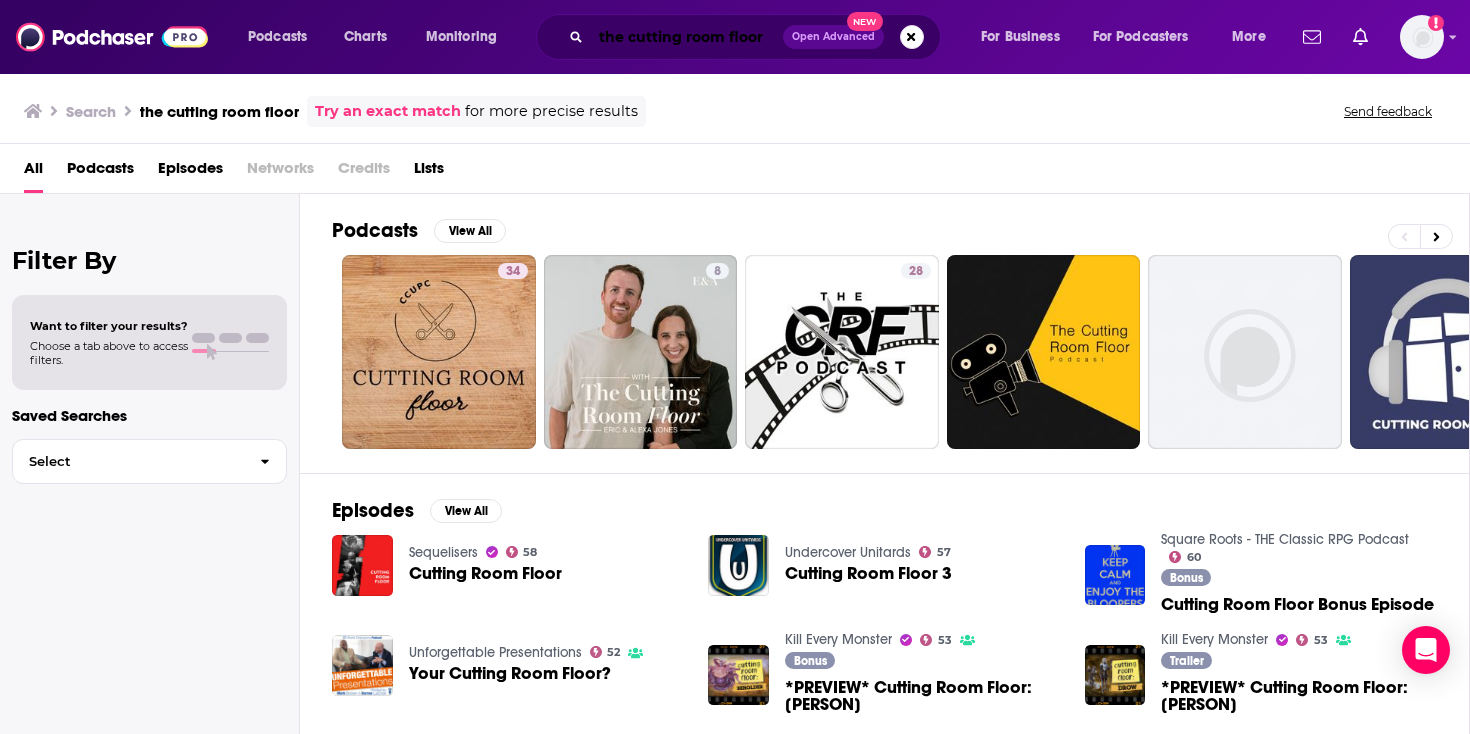click on "the cutting room floor" at bounding box center [687, 37] 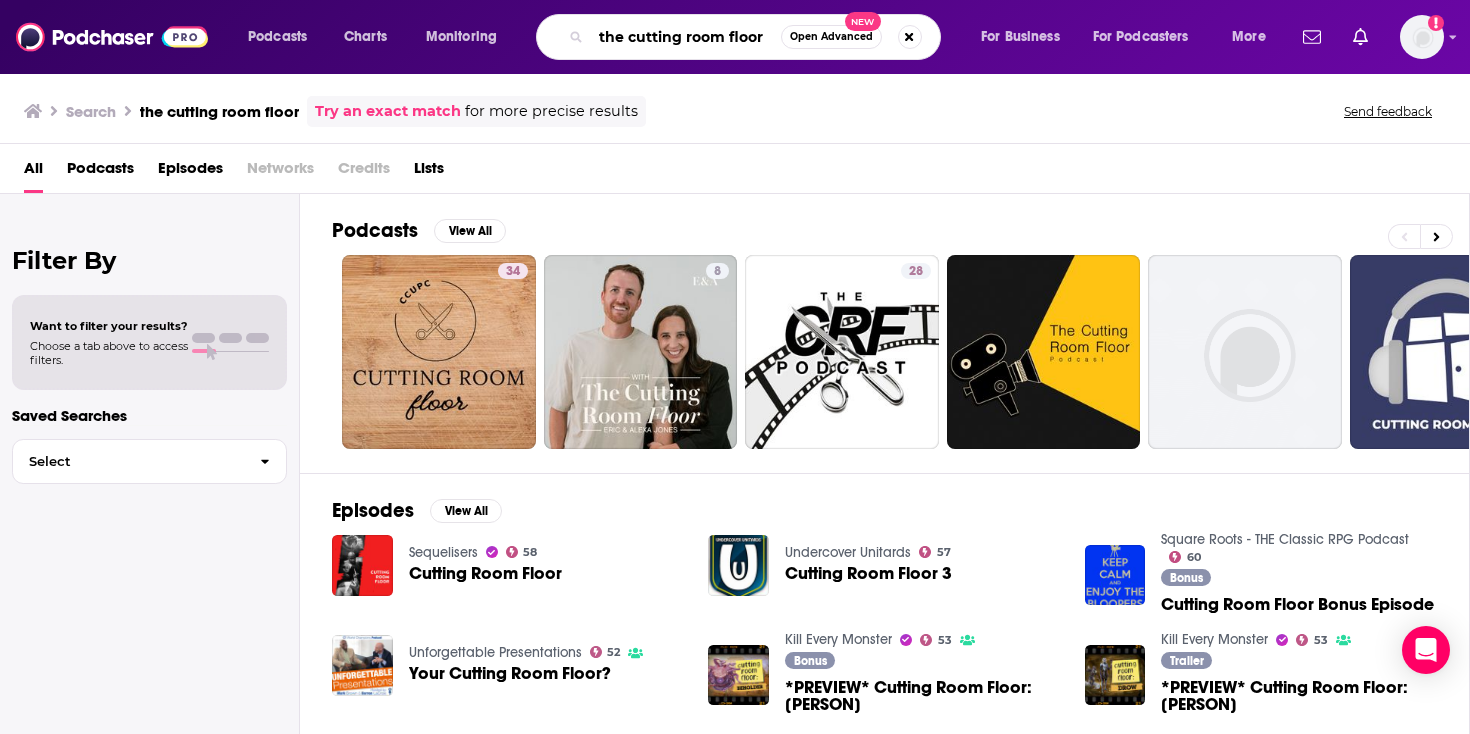 click on "the cutting room floor" at bounding box center [686, 37] 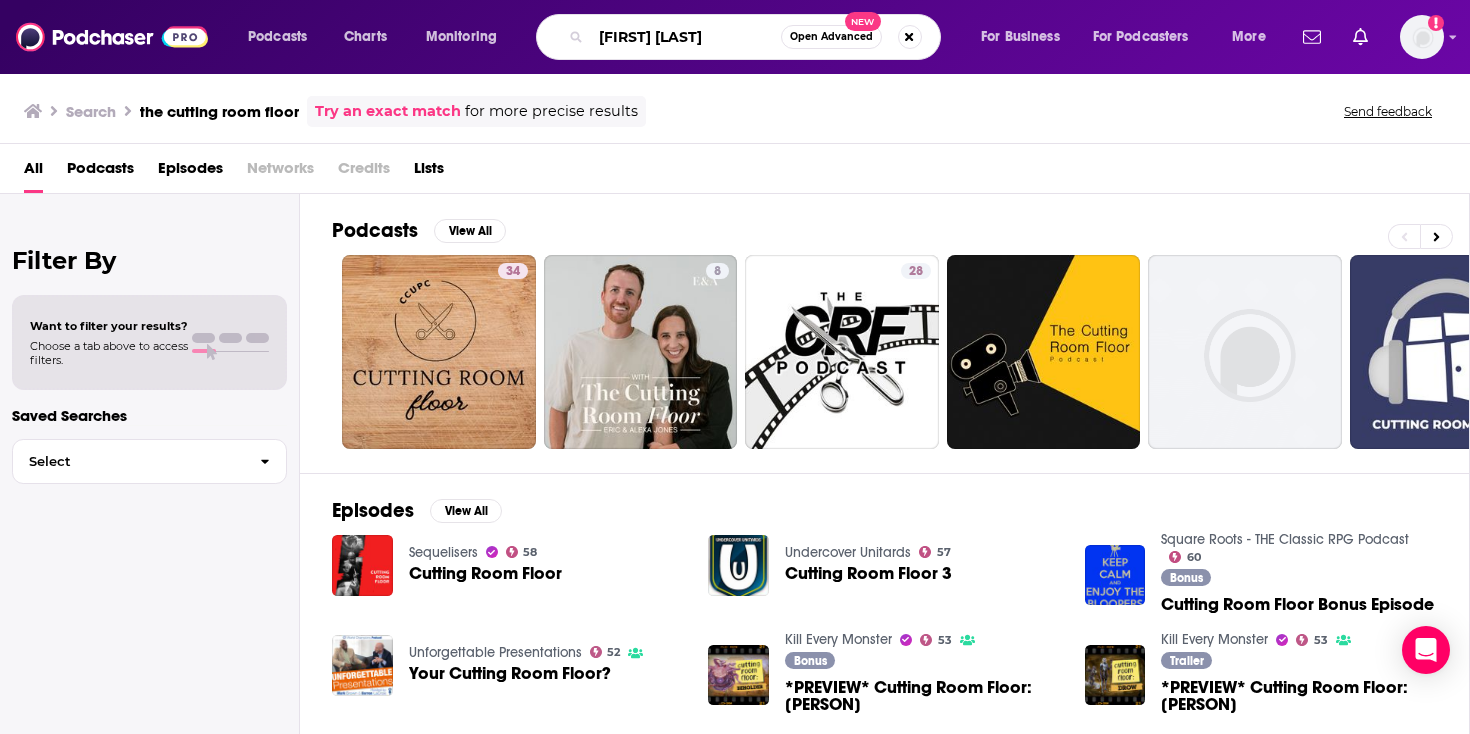 type on "[FIRST] [LAST]" 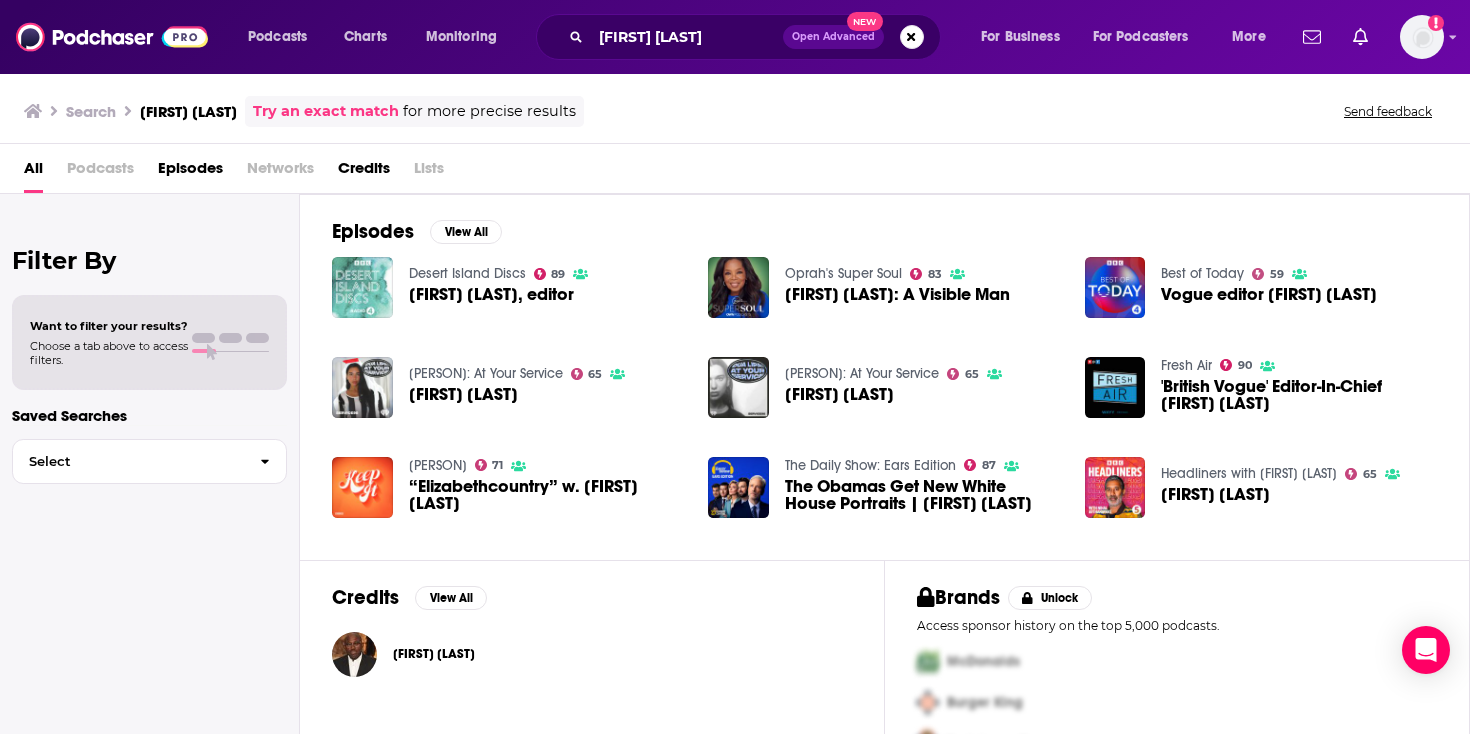 drag, startPoint x: 864, startPoint y: 286, endPoint x: 851, endPoint y: 47, distance: 239.3533 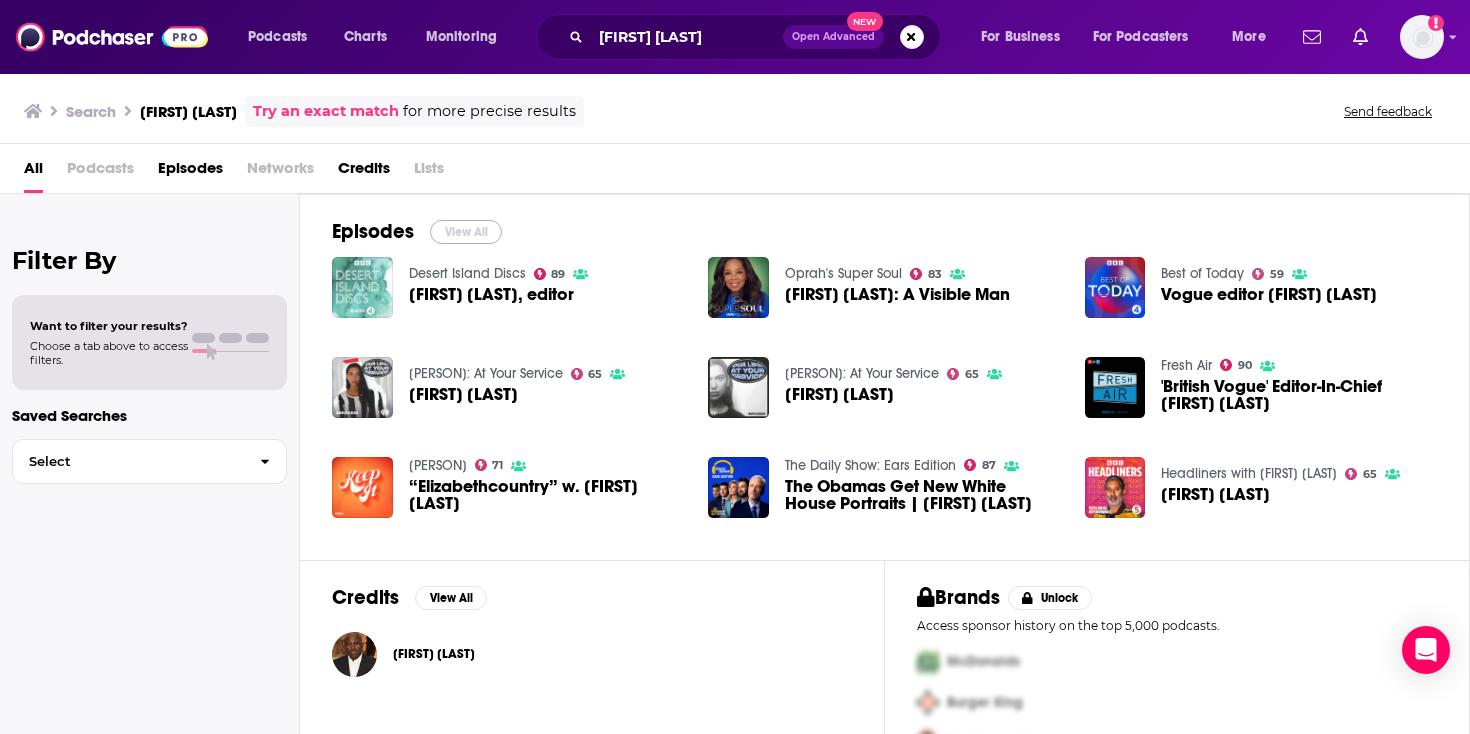 click on "View All" at bounding box center (466, 232) 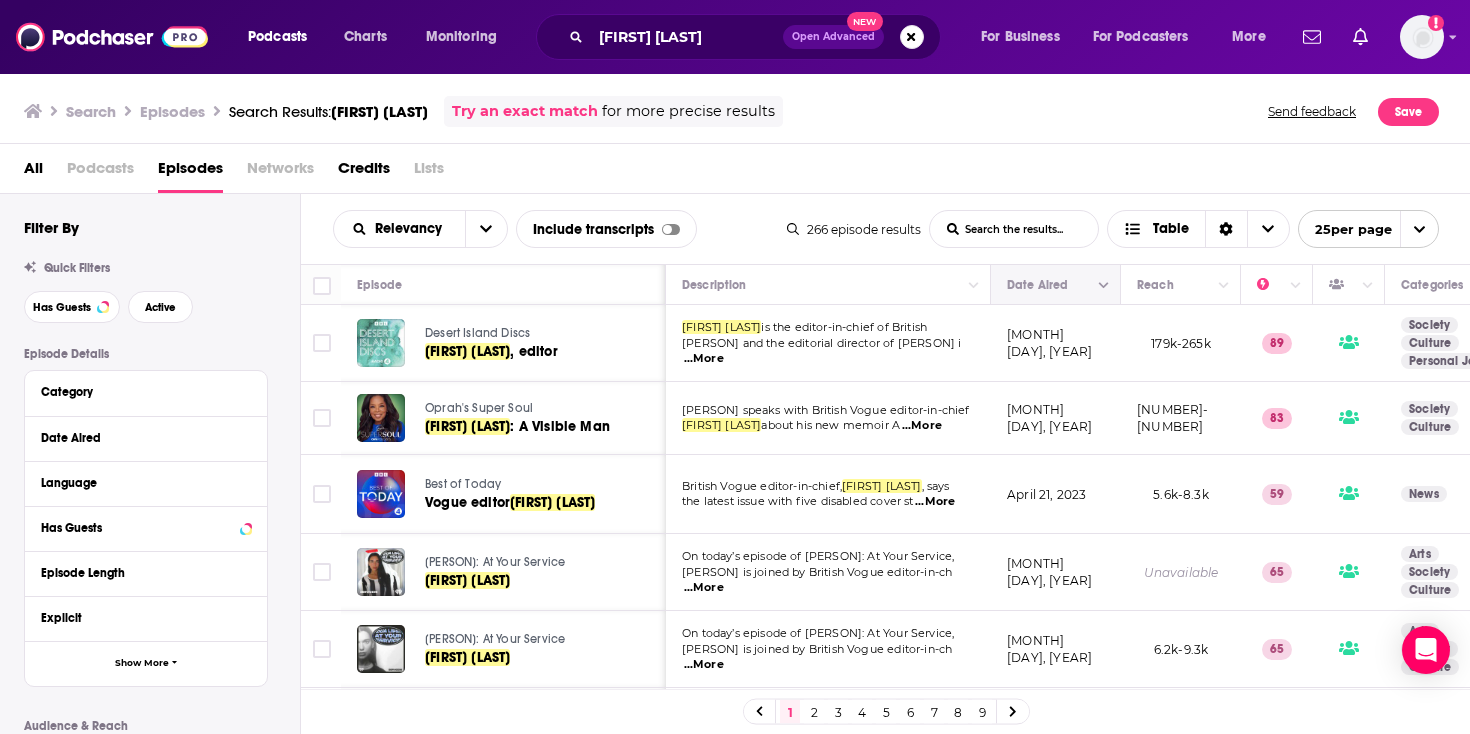 click at bounding box center [1053, 285] 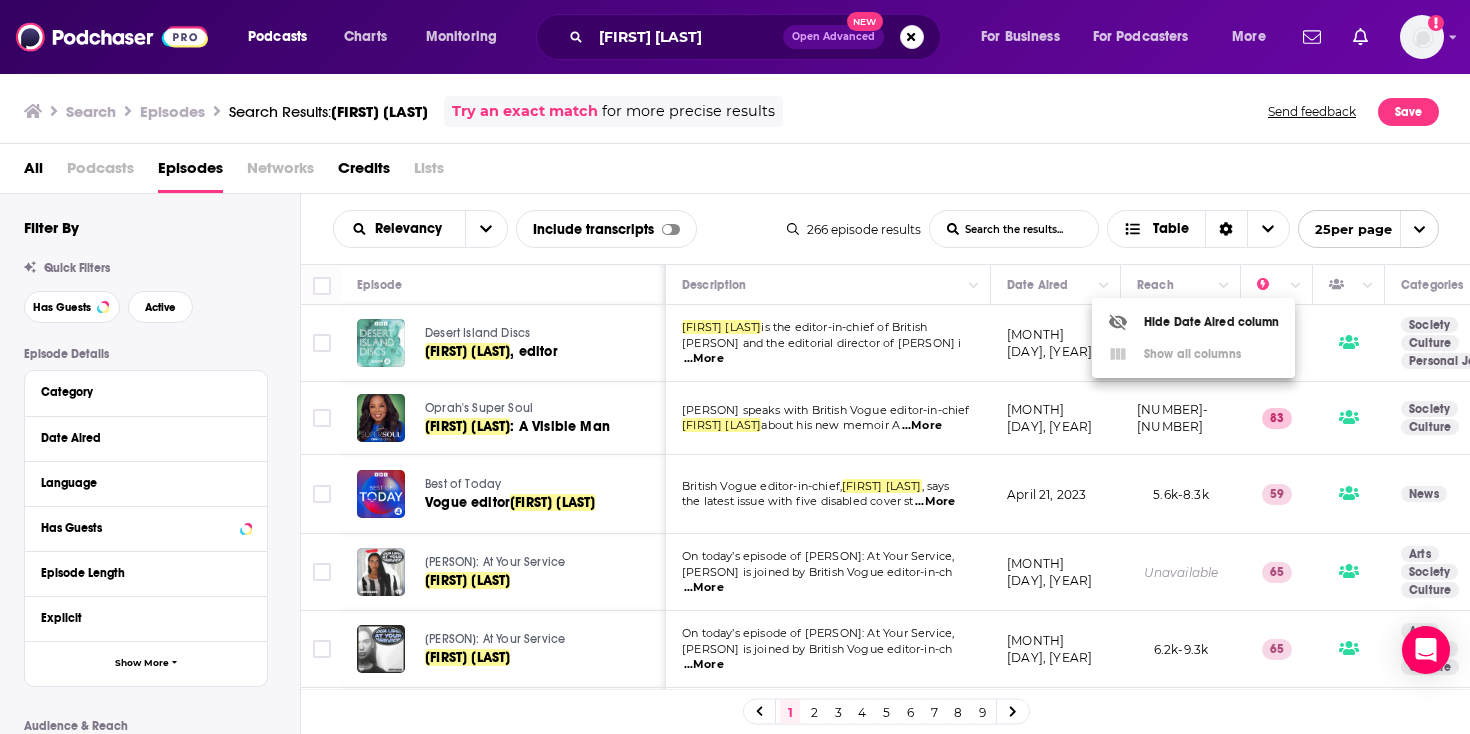 click at bounding box center [735, 367] 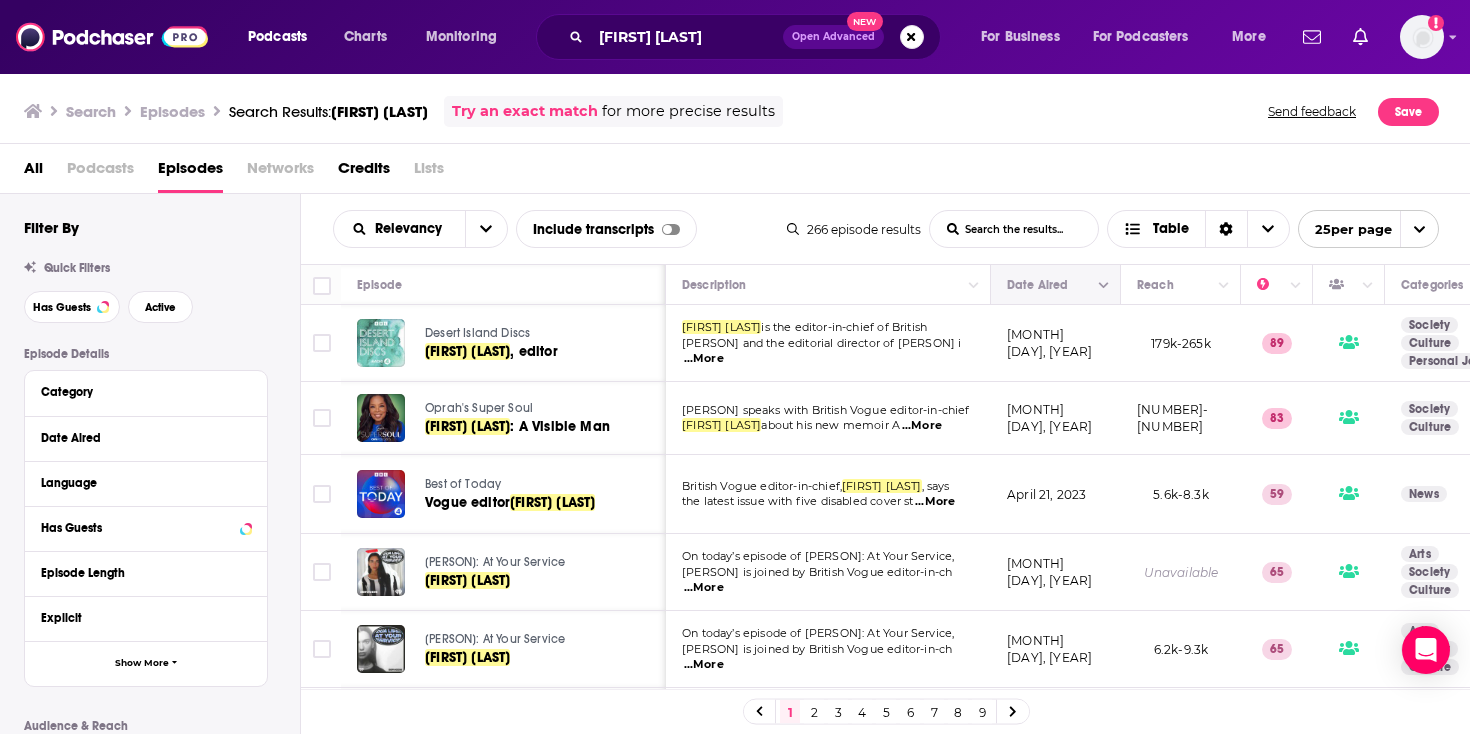 click 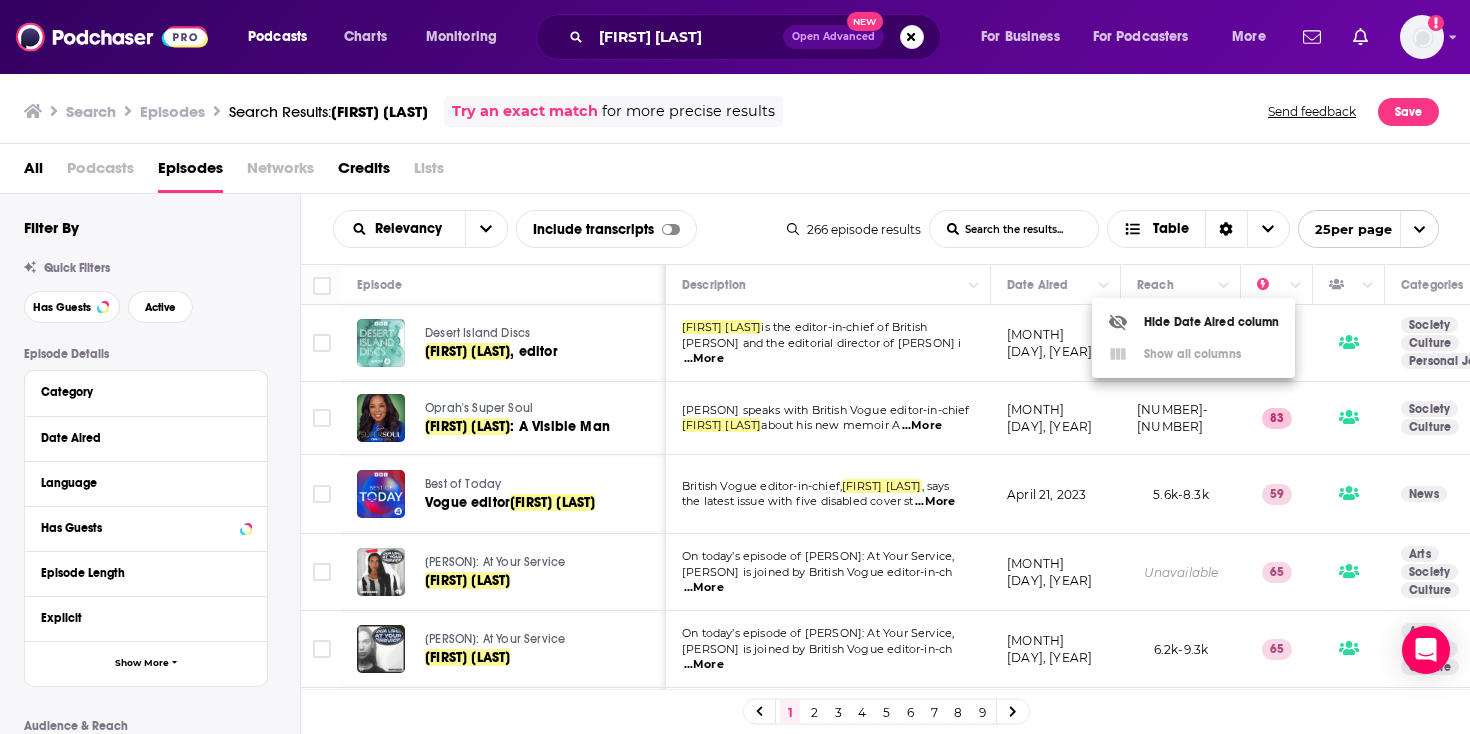 click at bounding box center [735, 367] 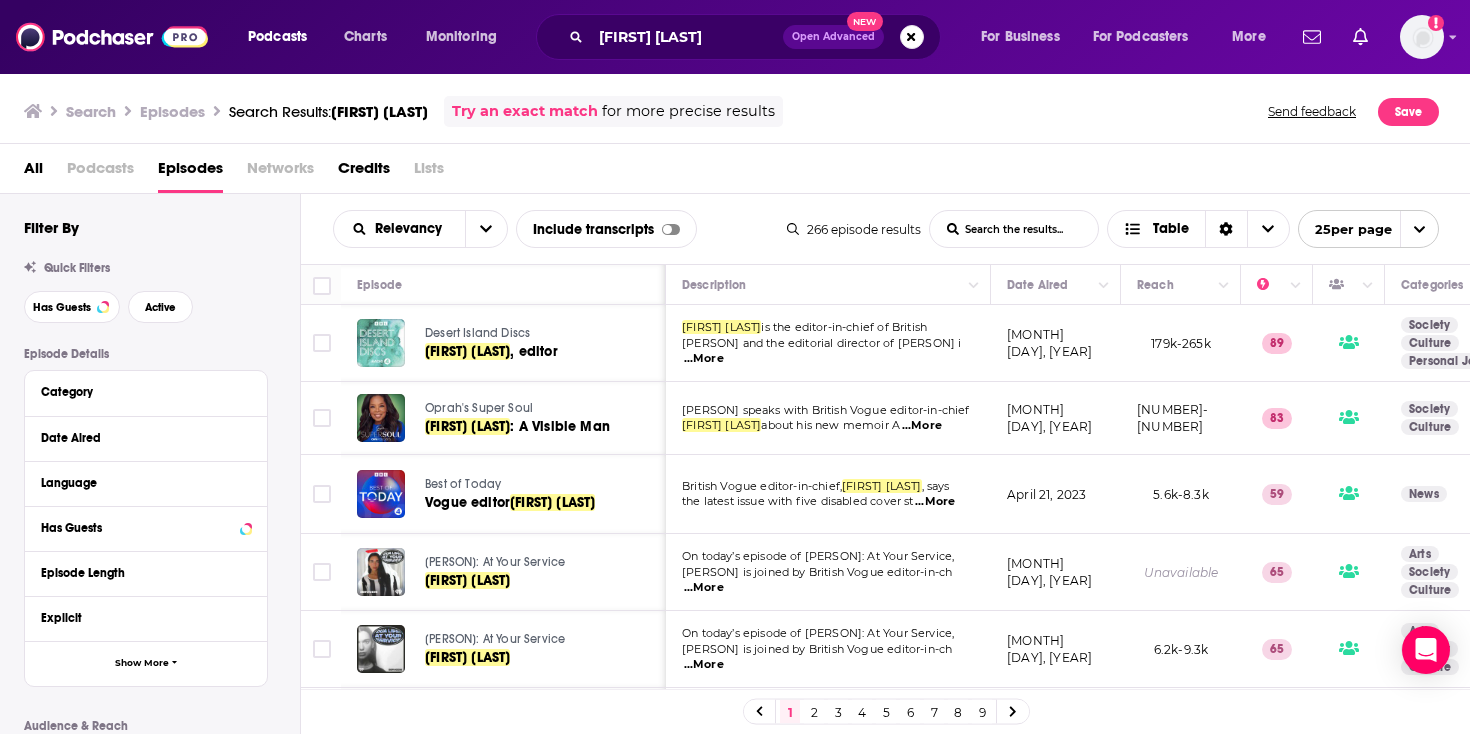click at bounding box center (1053, 285) 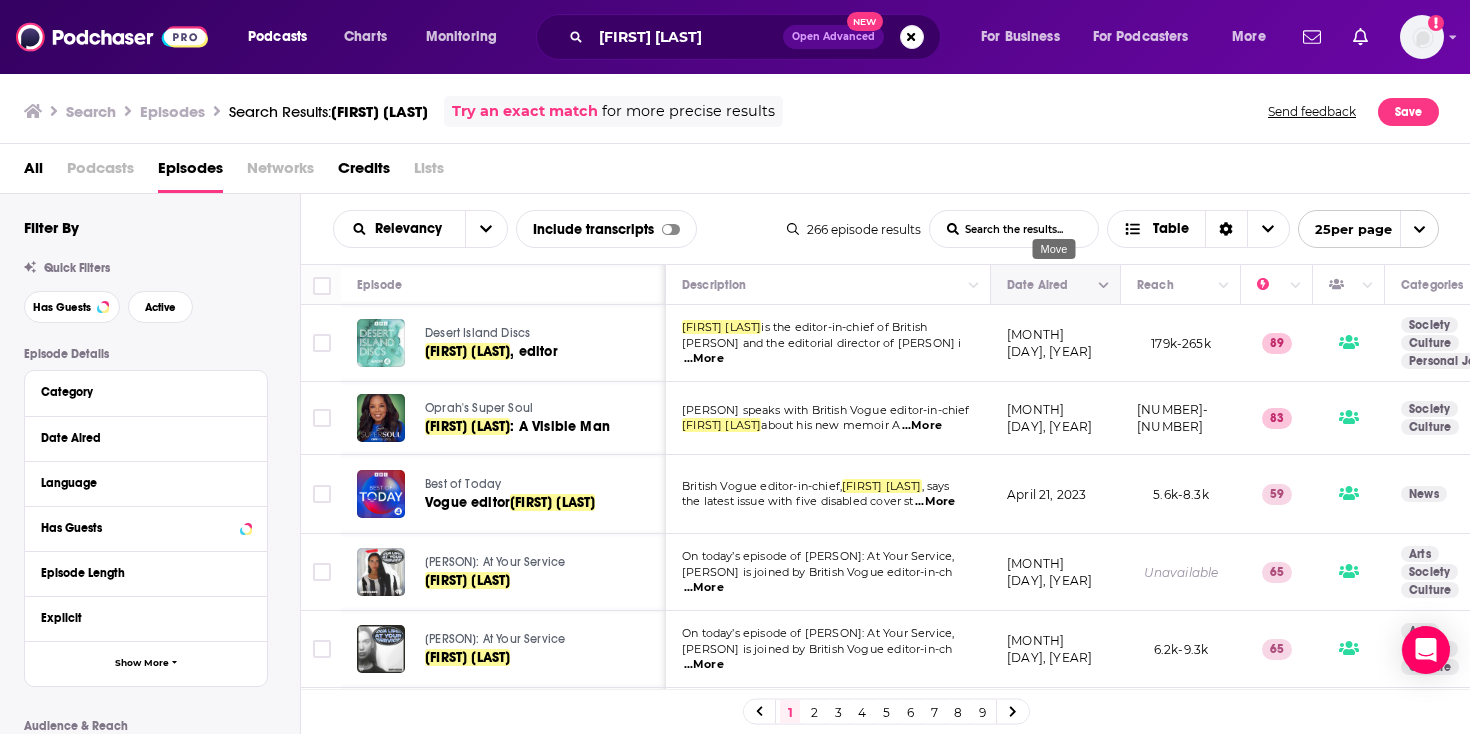 click at bounding box center (1053, 285) 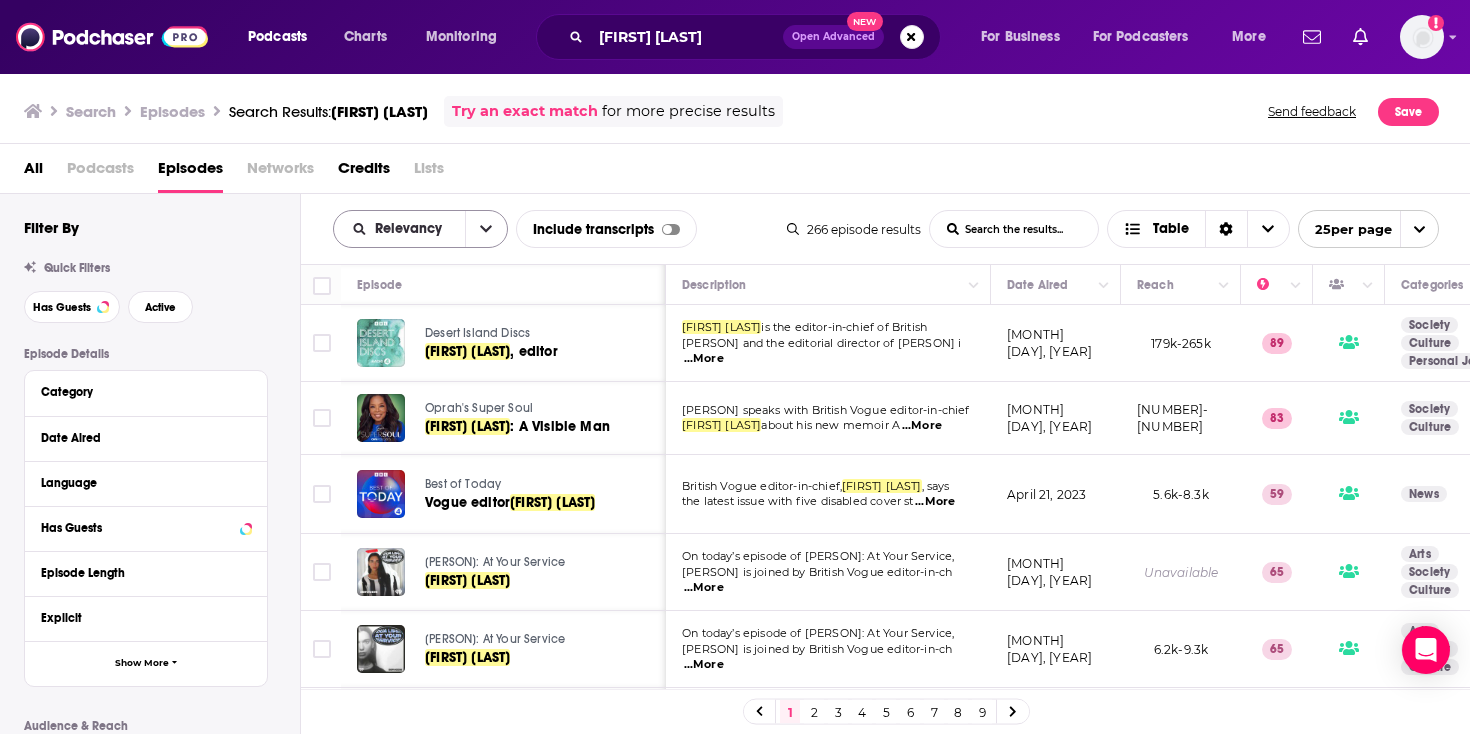 click 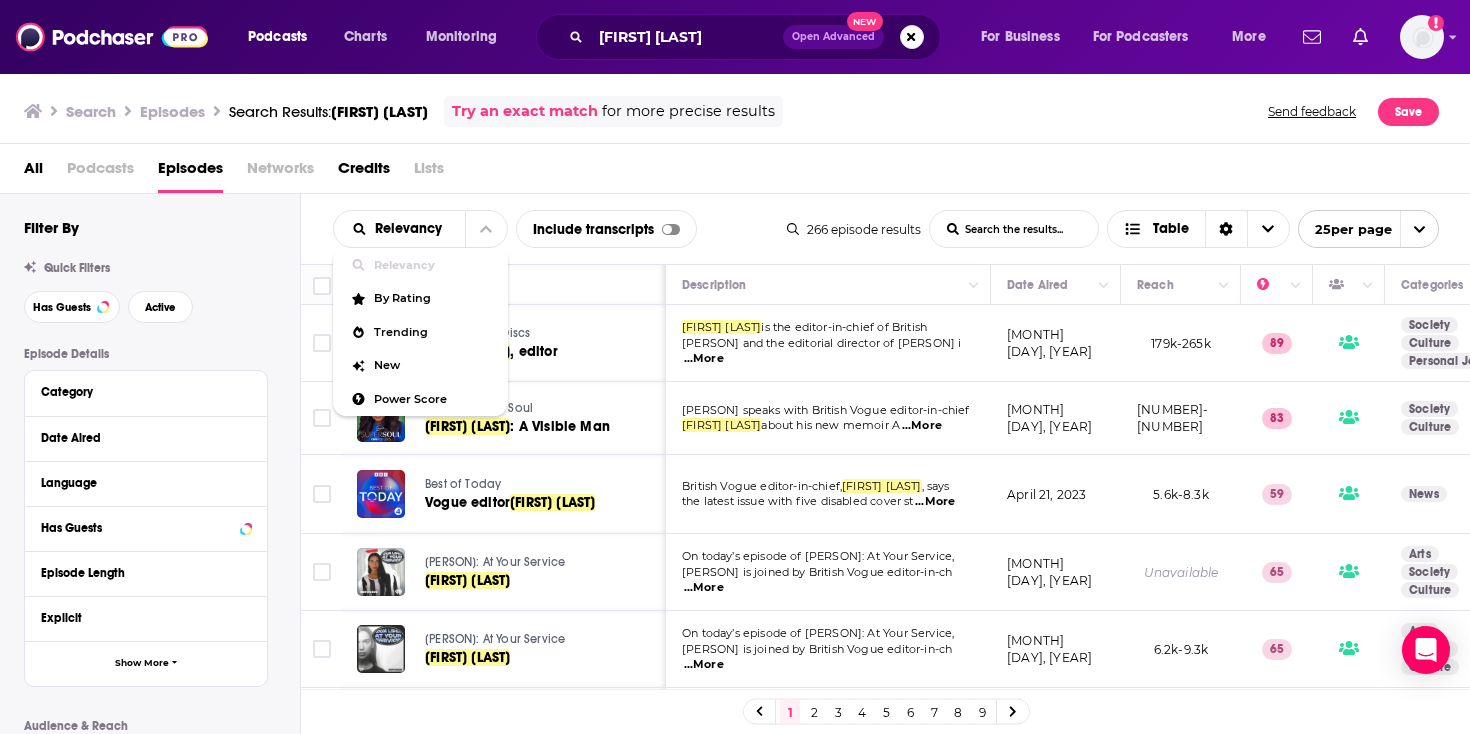 drag, startPoint x: 931, startPoint y: 171, endPoint x: 920, endPoint y: 202, distance: 32.89377 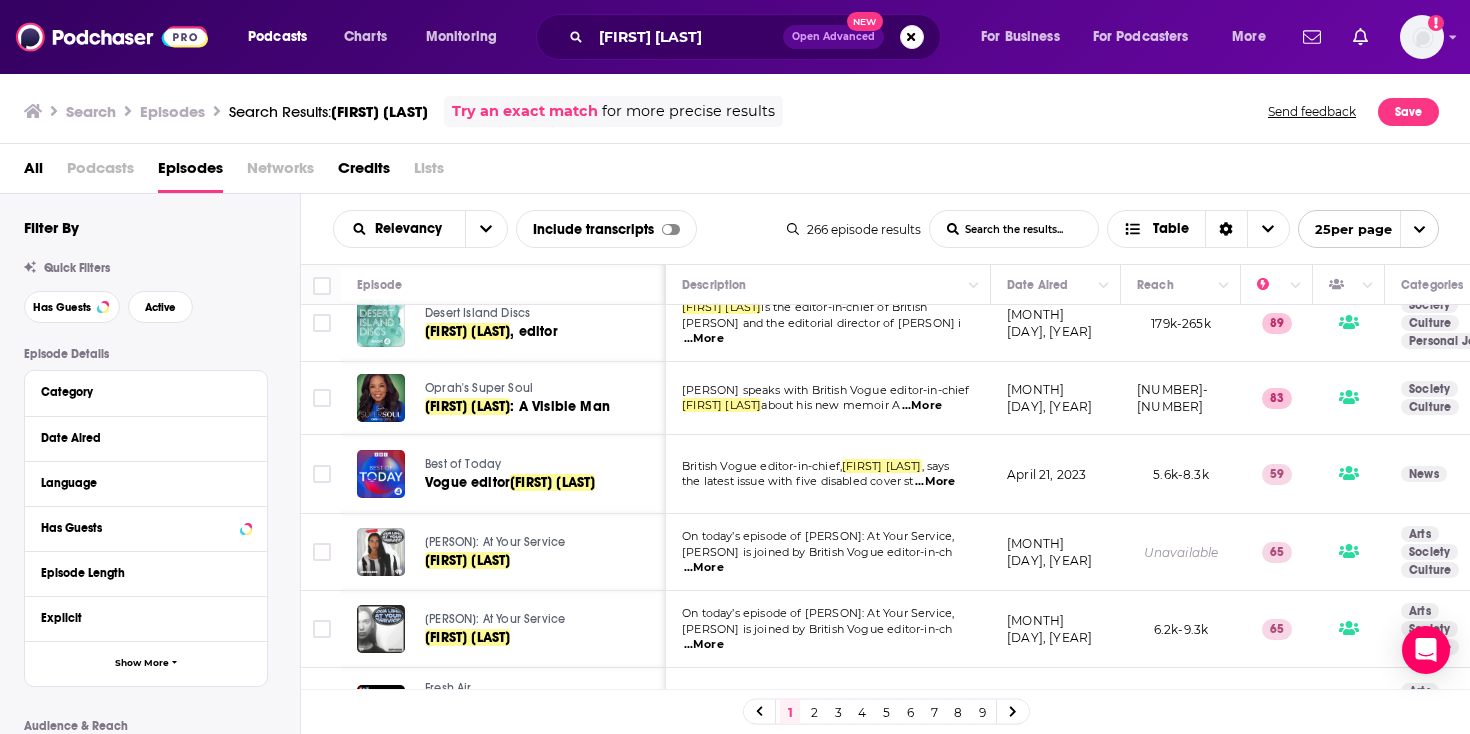 scroll, scrollTop: 0, scrollLeft: 0, axis: both 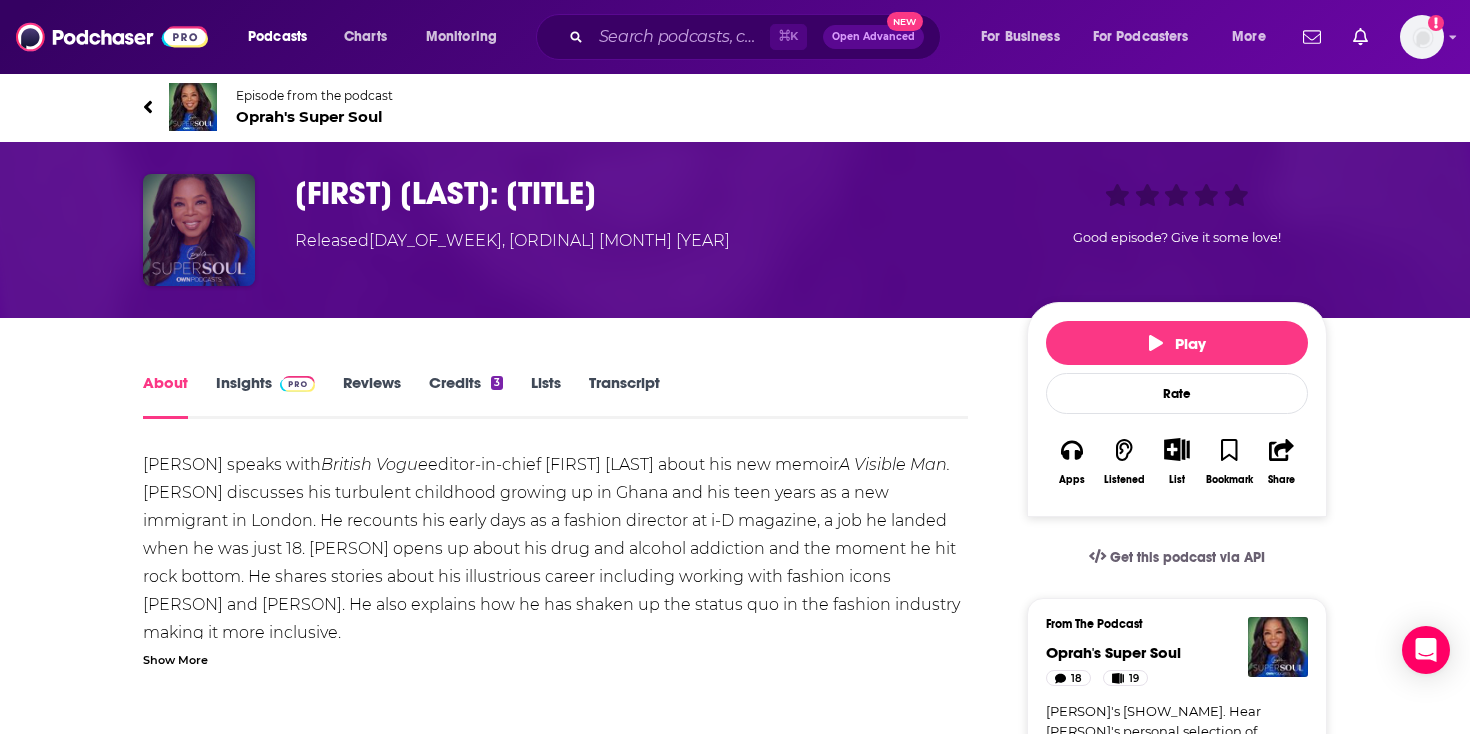 click at bounding box center (199, 230) 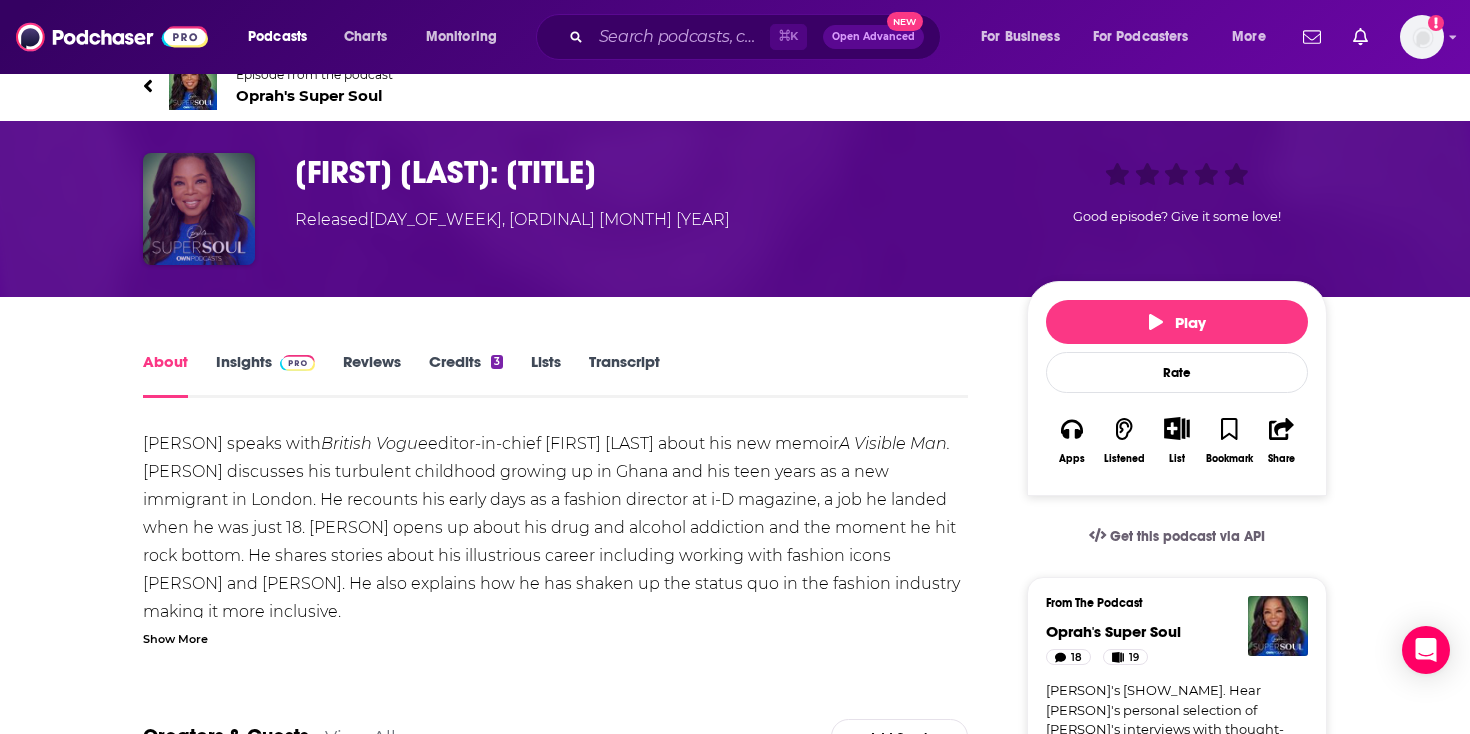 click at bounding box center (199, 209) 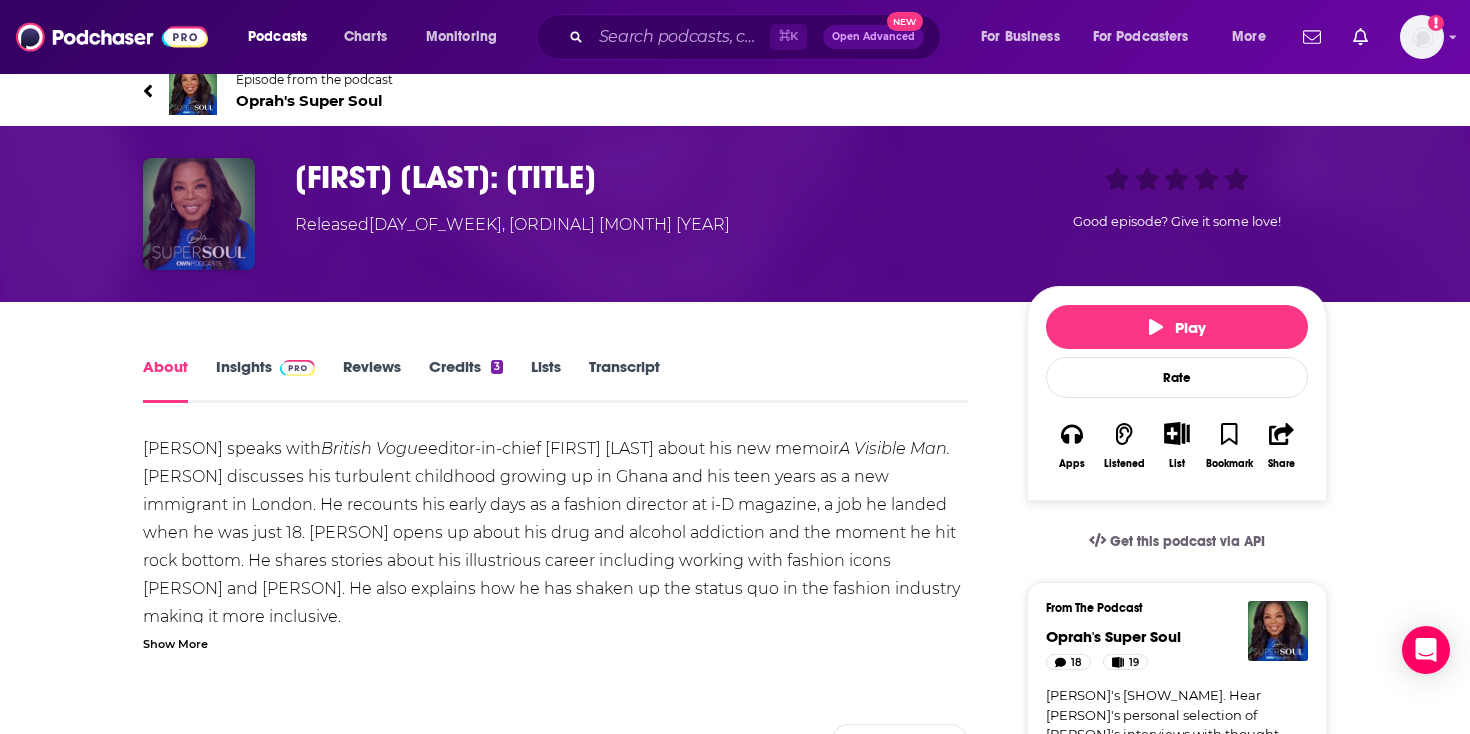 scroll, scrollTop: 0, scrollLeft: 0, axis: both 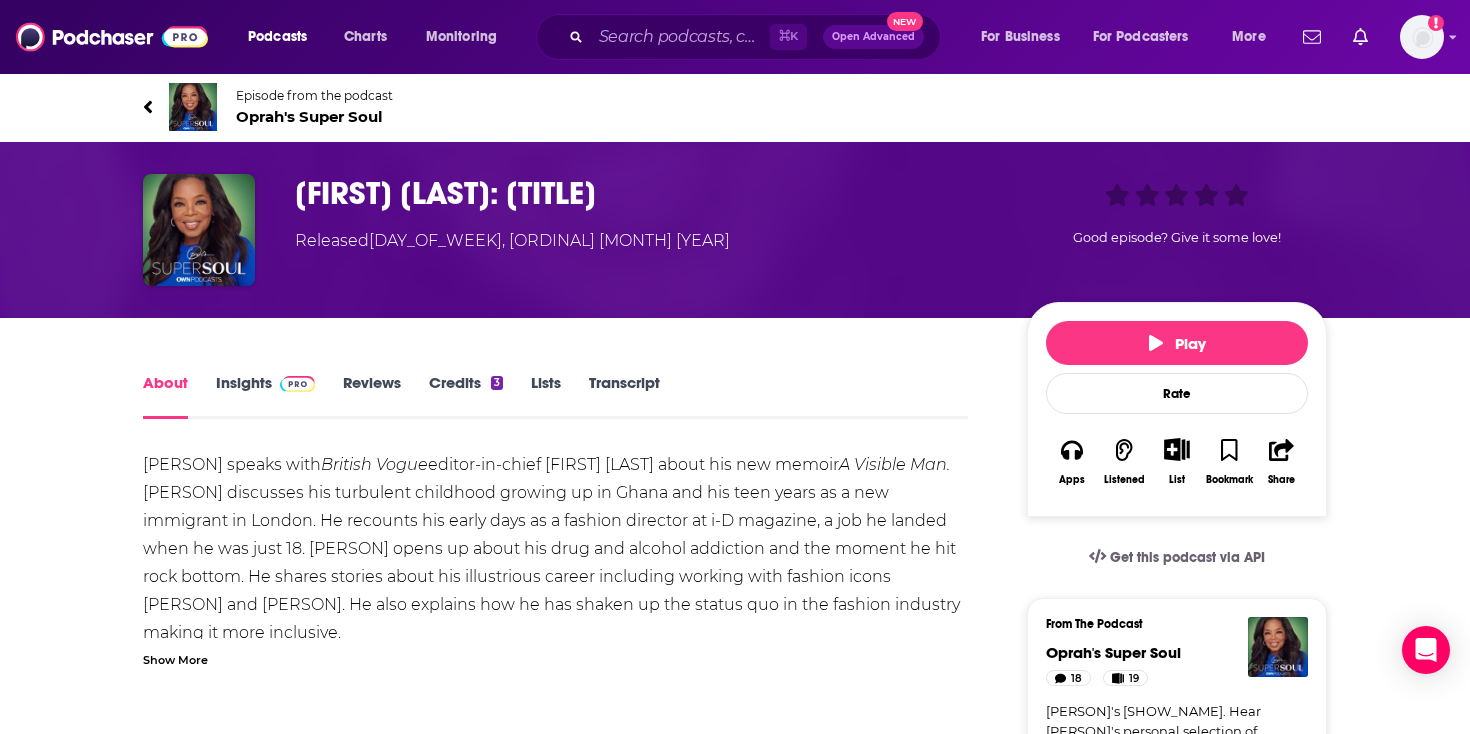 click on "Oprah's Super Soul" at bounding box center [314, 116] 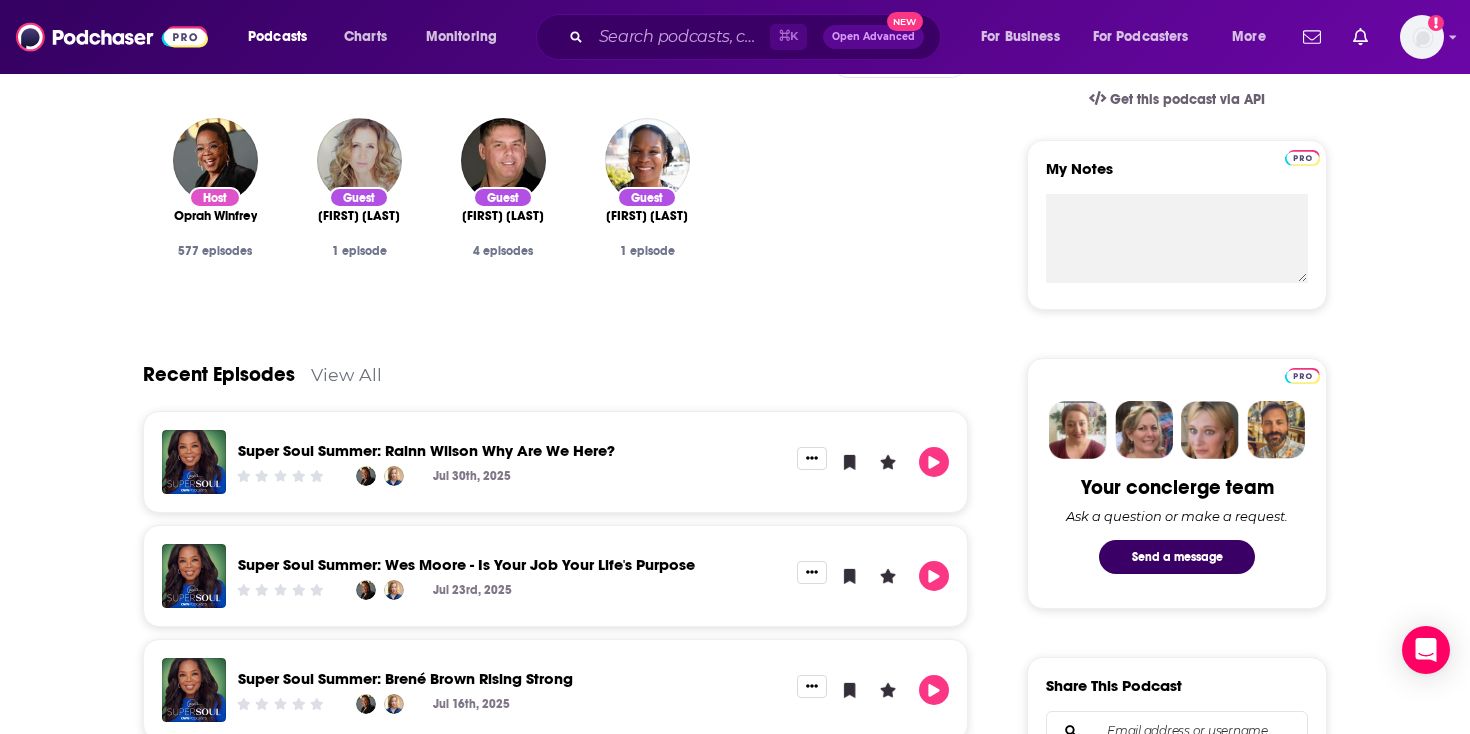 scroll, scrollTop: 667, scrollLeft: 0, axis: vertical 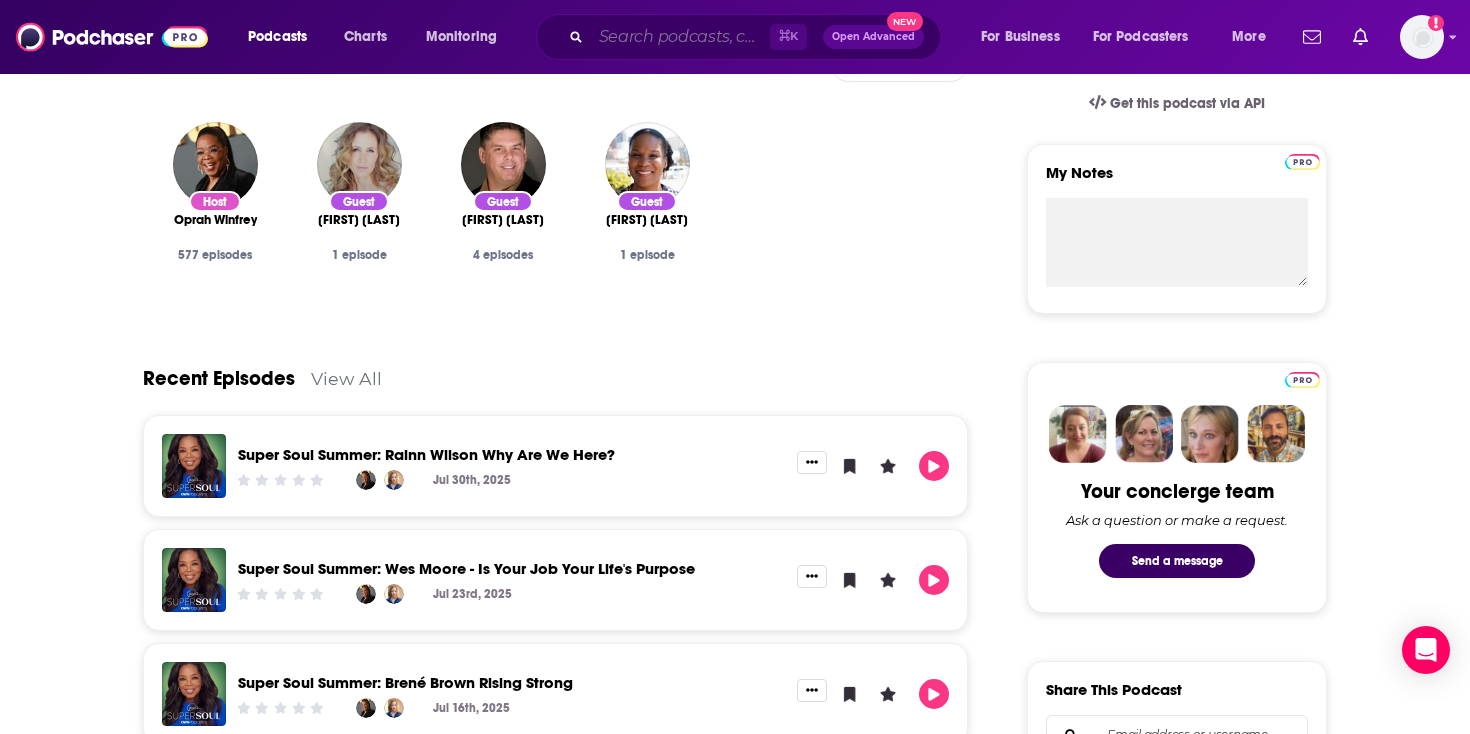 click at bounding box center [680, 37] 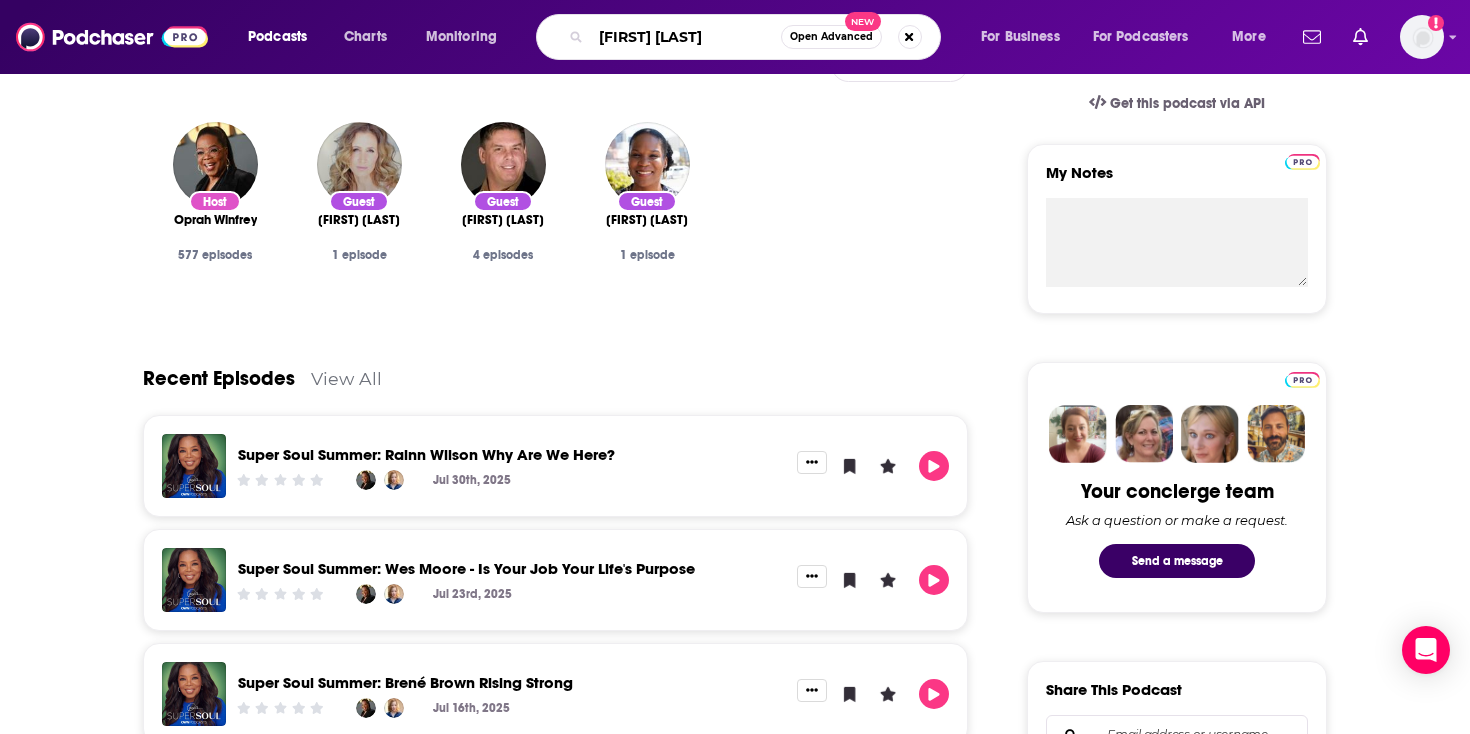 type on "abbi jacobson" 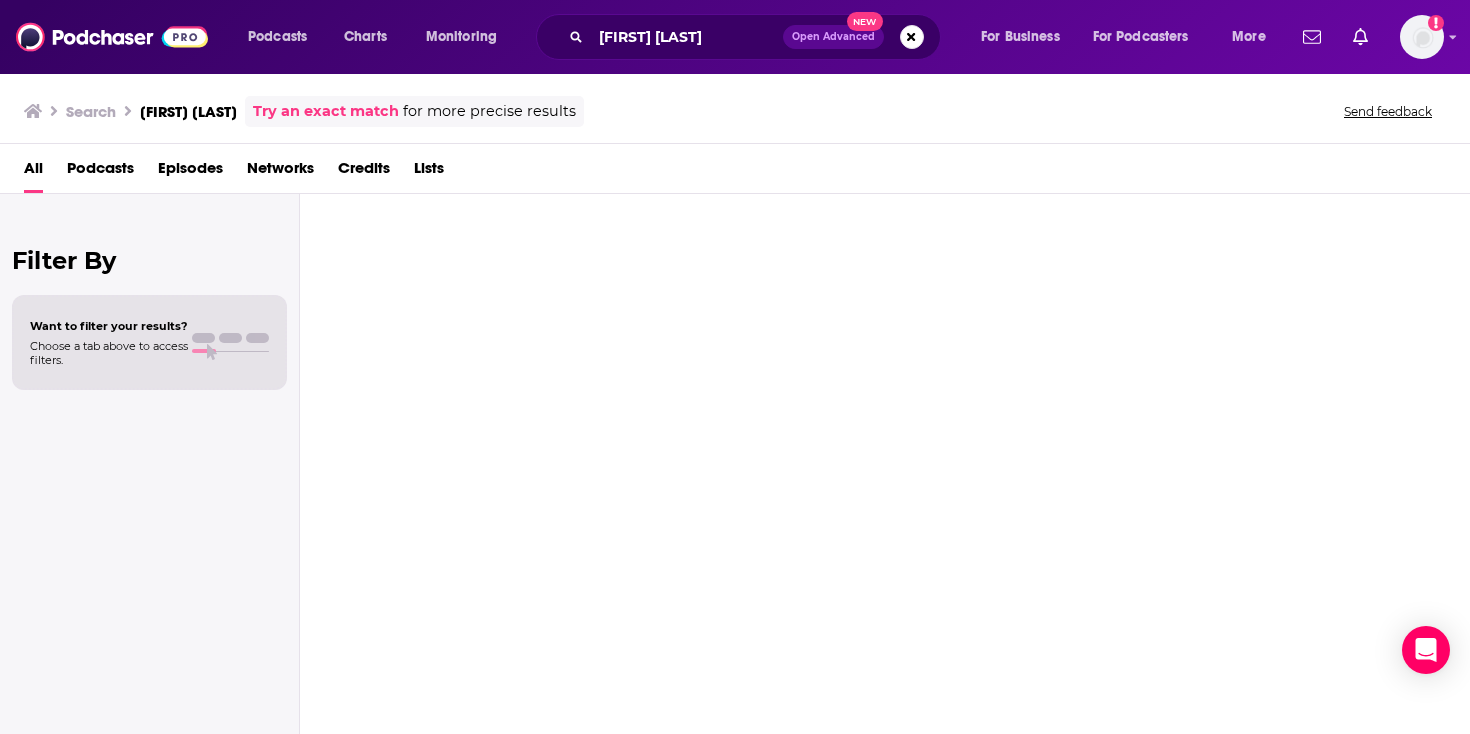 scroll, scrollTop: 0, scrollLeft: 0, axis: both 